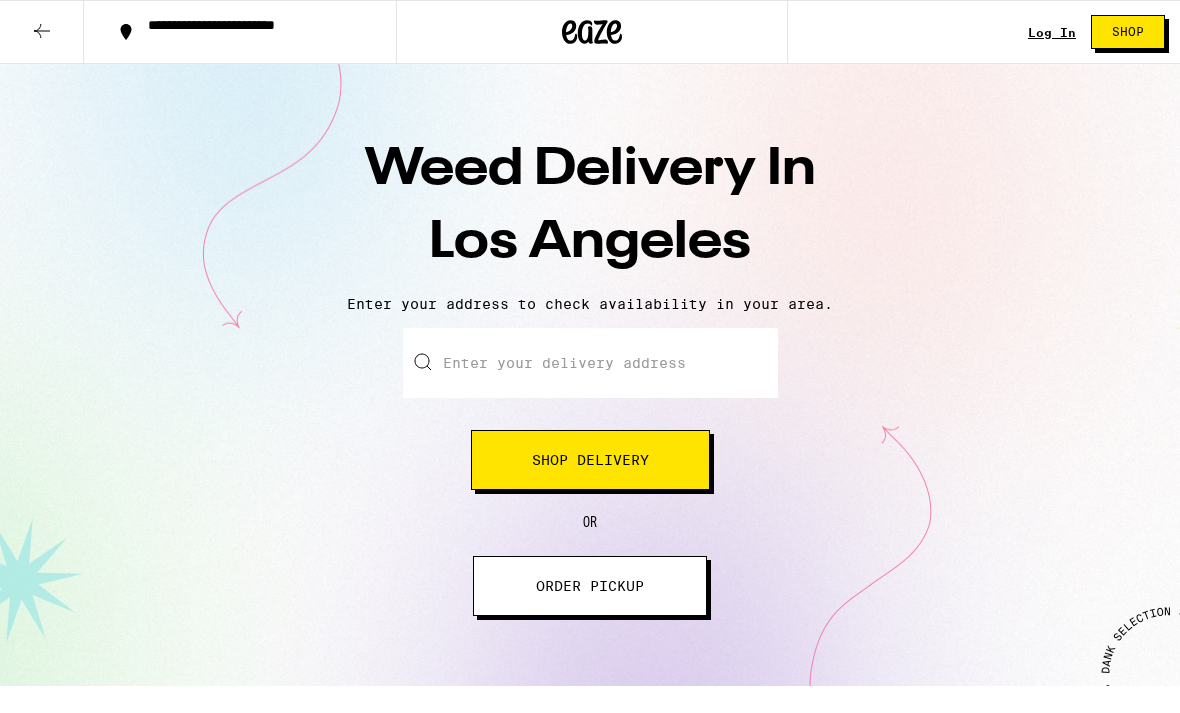 scroll, scrollTop: 0, scrollLeft: 0, axis: both 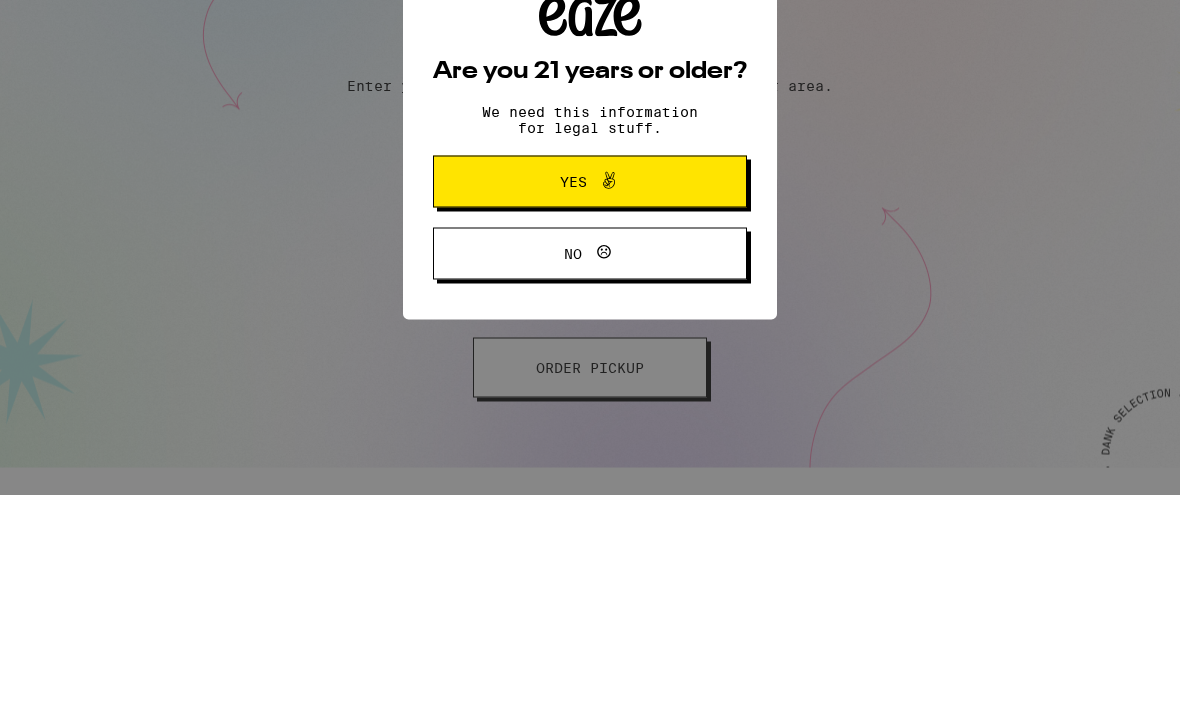 type on "6" 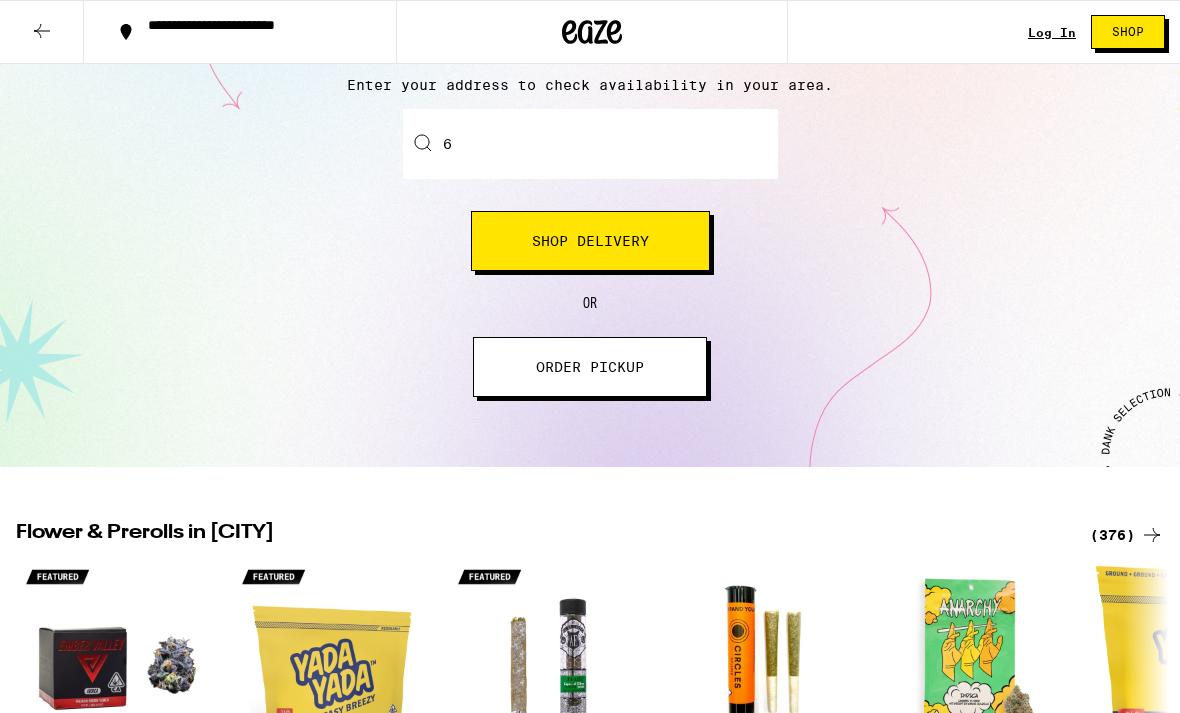 click on "6" at bounding box center [590, 144] 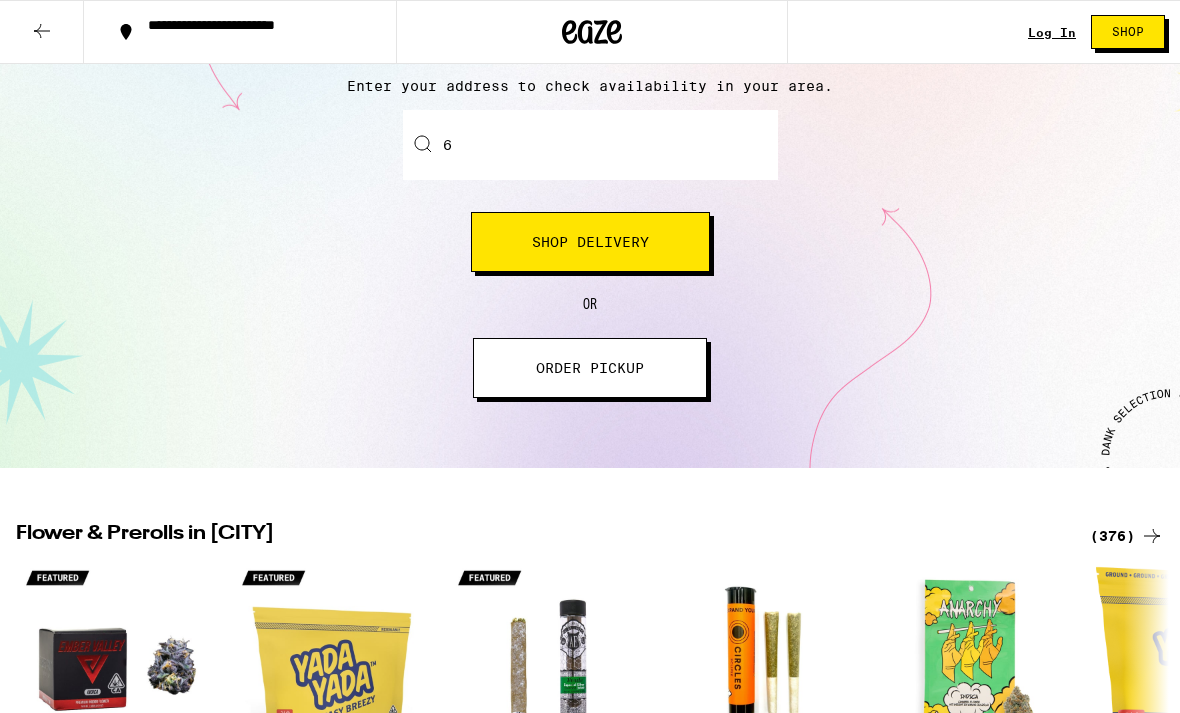 scroll, scrollTop: 0, scrollLeft: 0, axis: both 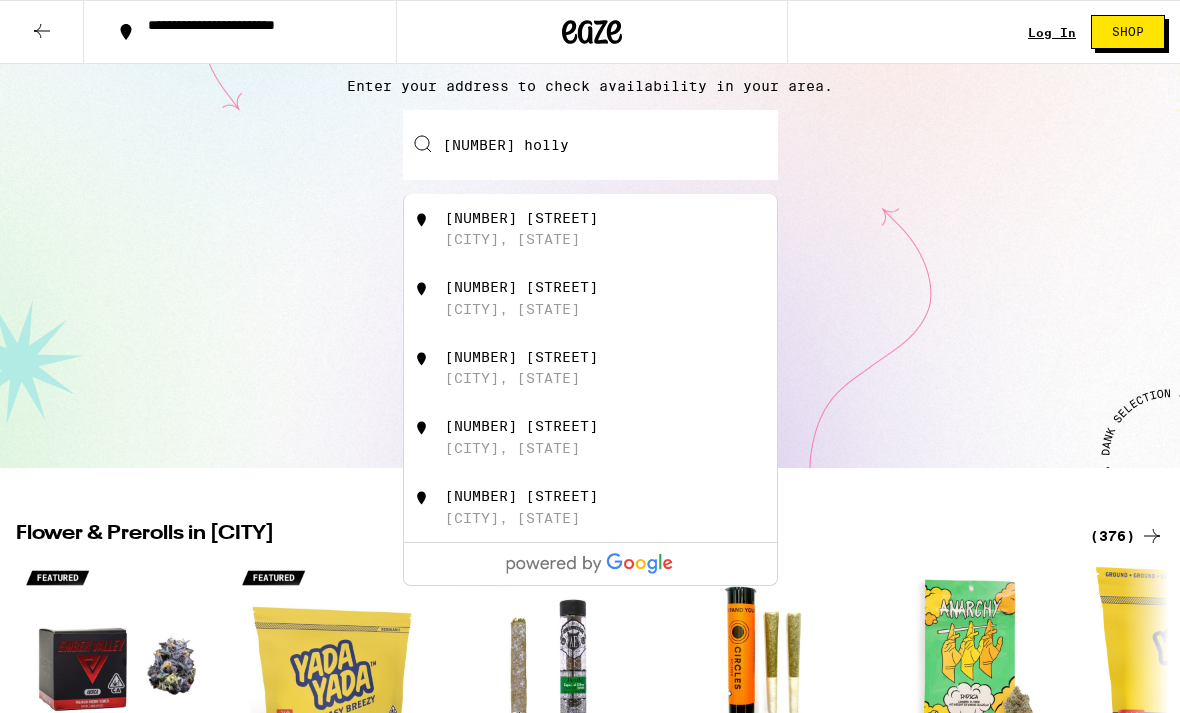 click on "[NUMBER] [STREET], [CITY], [STATE]" at bounding box center [623, 229] 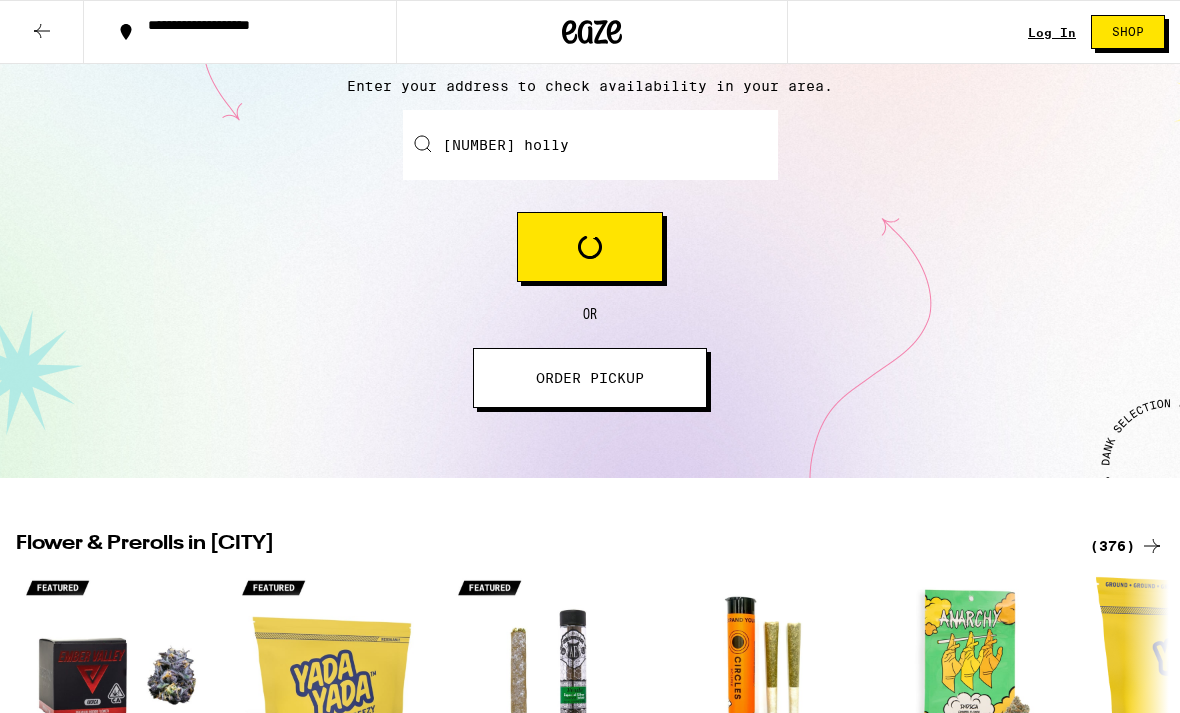 type on "[NUMBER] [STREET], [CITY], [STATE]" 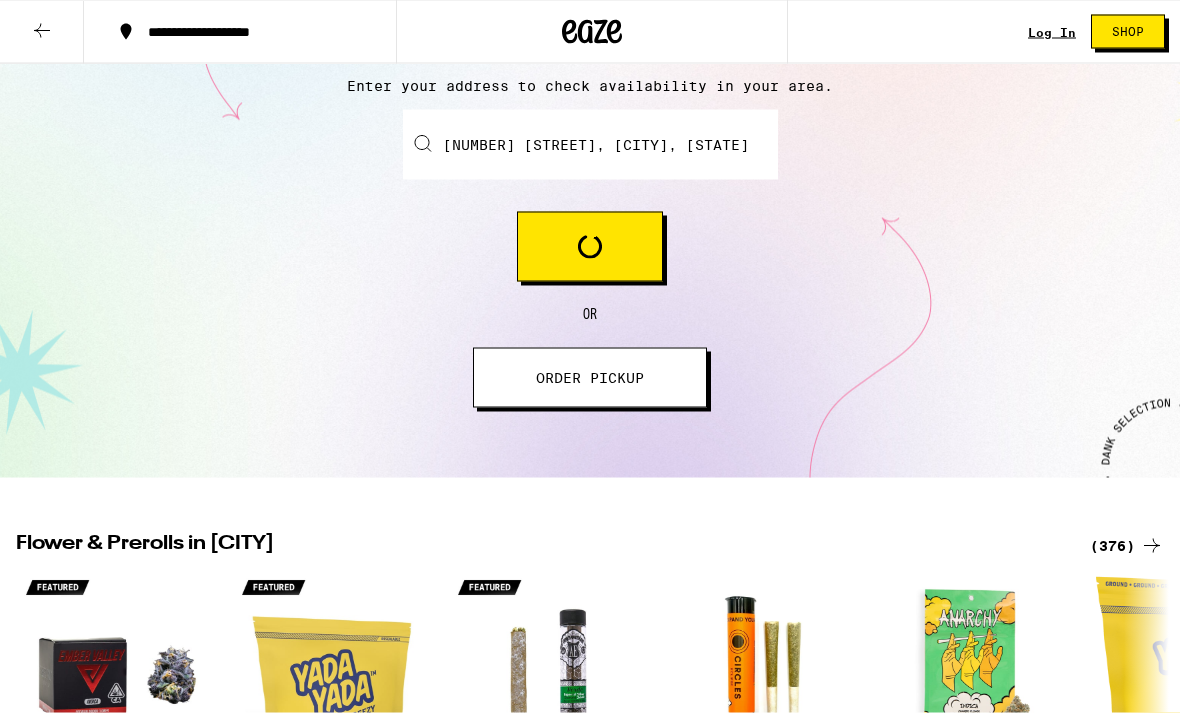 scroll, scrollTop: 219, scrollLeft: 0, axis: vertical 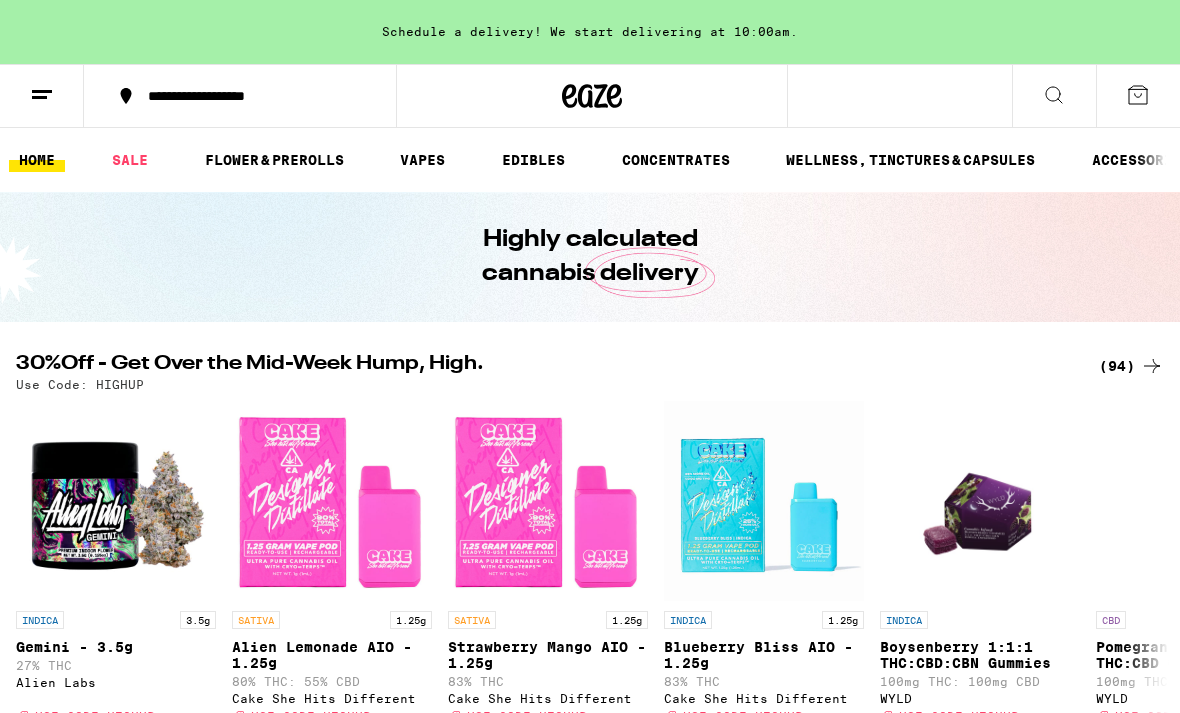 click on "FLOWER & PREROLLS" at bounding box center [274, 160] 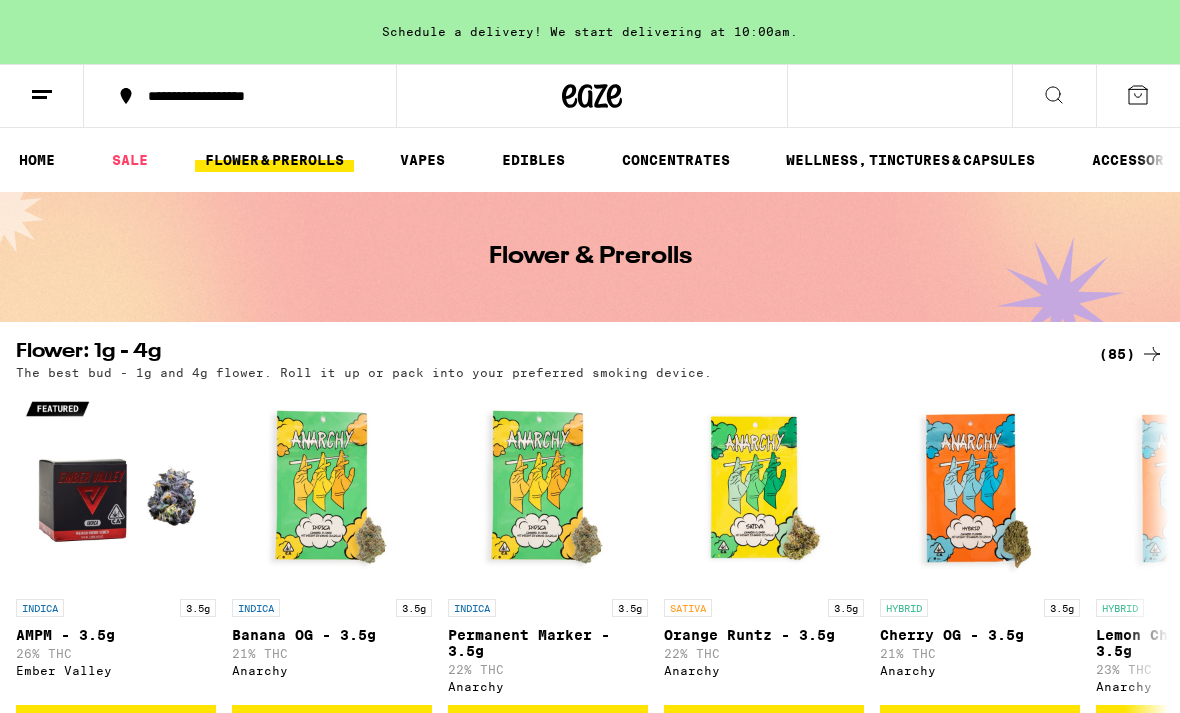 scroll, scrollTop: 0, scrollLeft: 0, axis: both 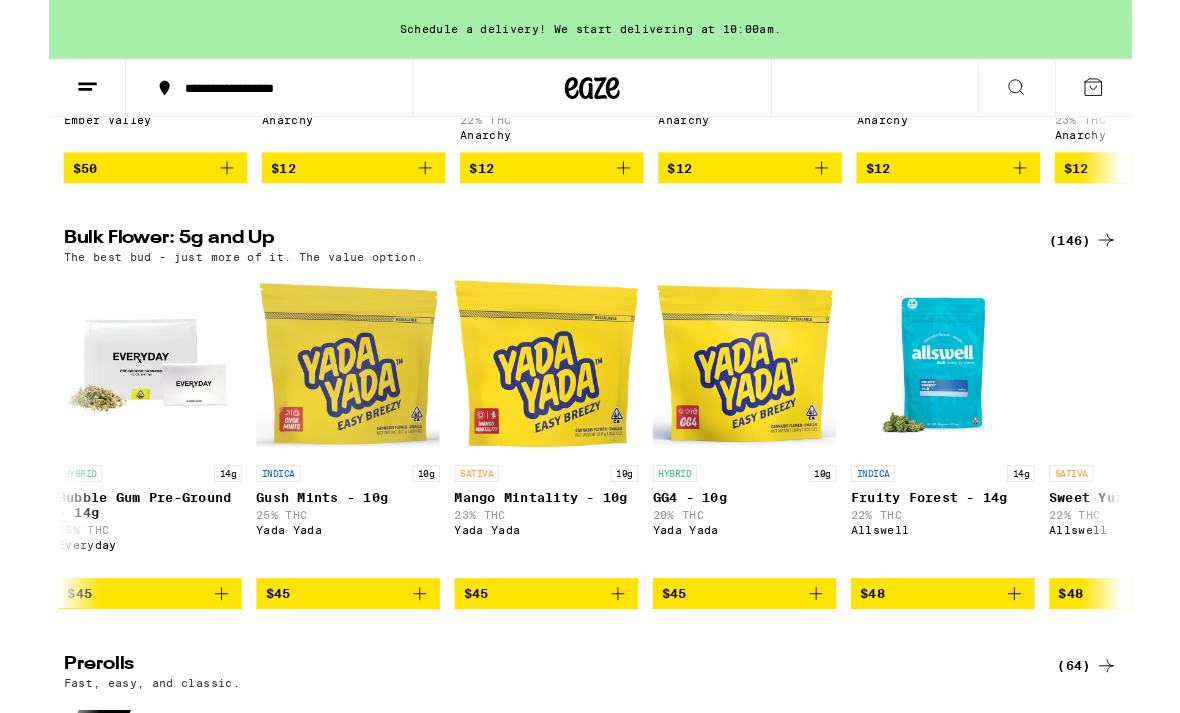 click on "$45" at bounding box center (326, 647) 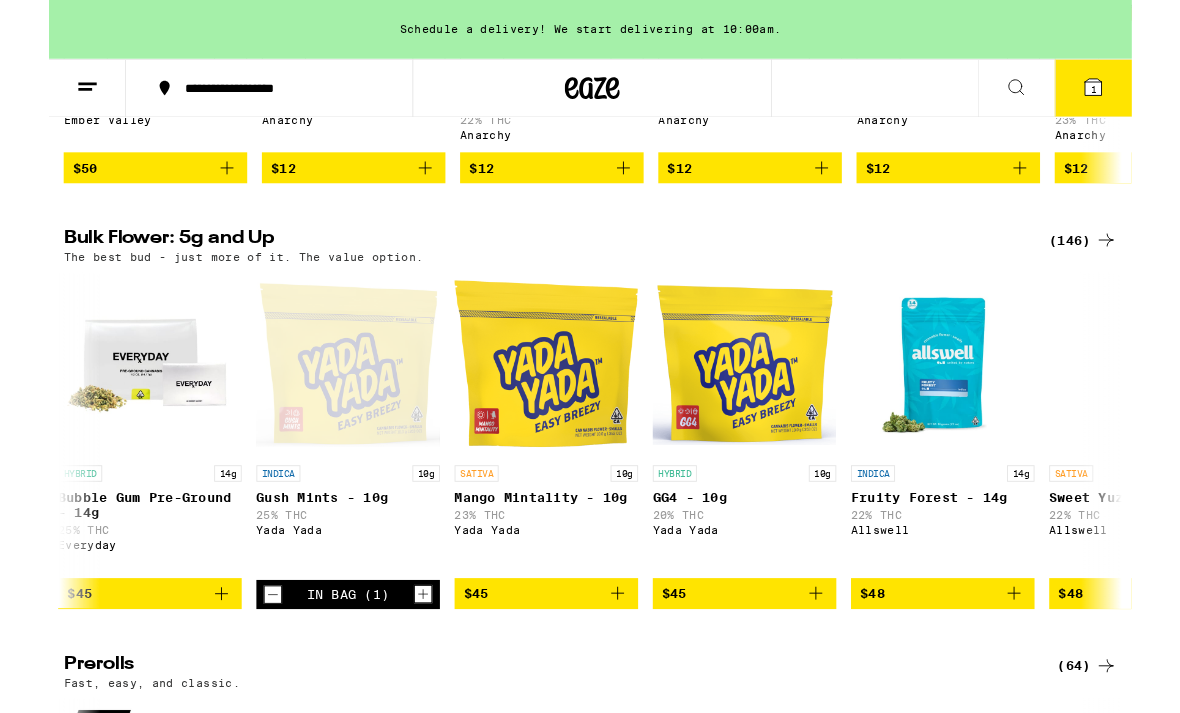 click on "1" at bounding box center (1138, 96) 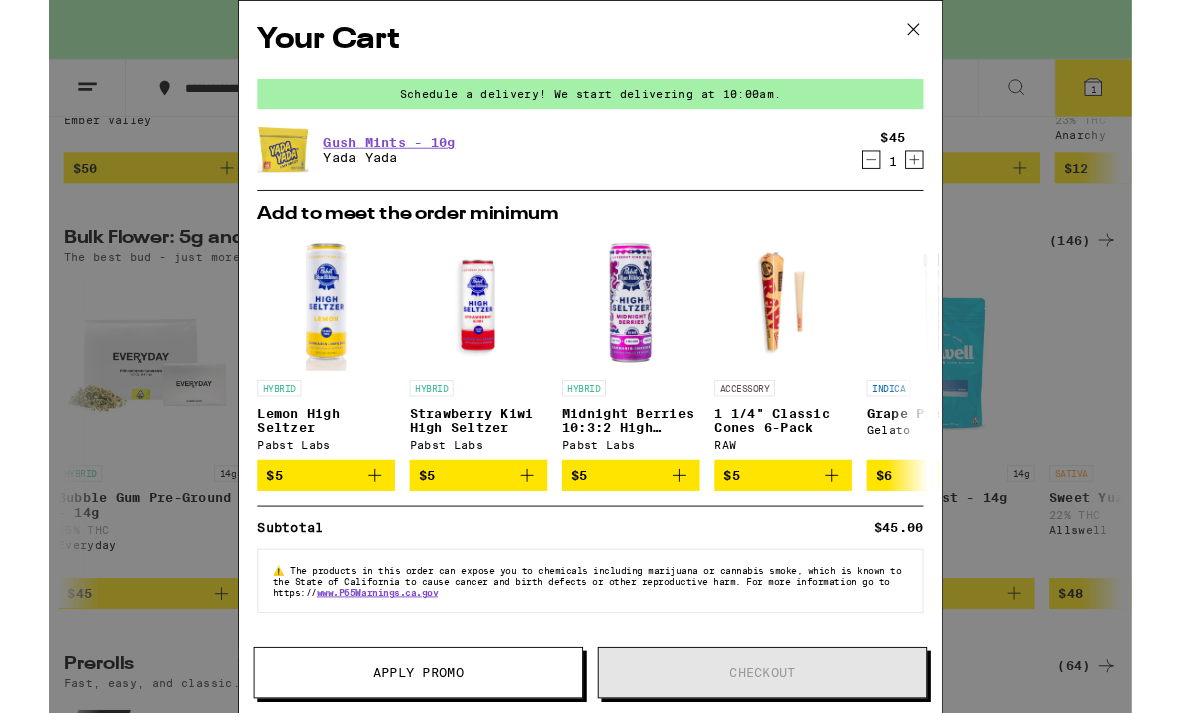 scroll, scrollTop: 0, scrollLeft: 0, axis: both 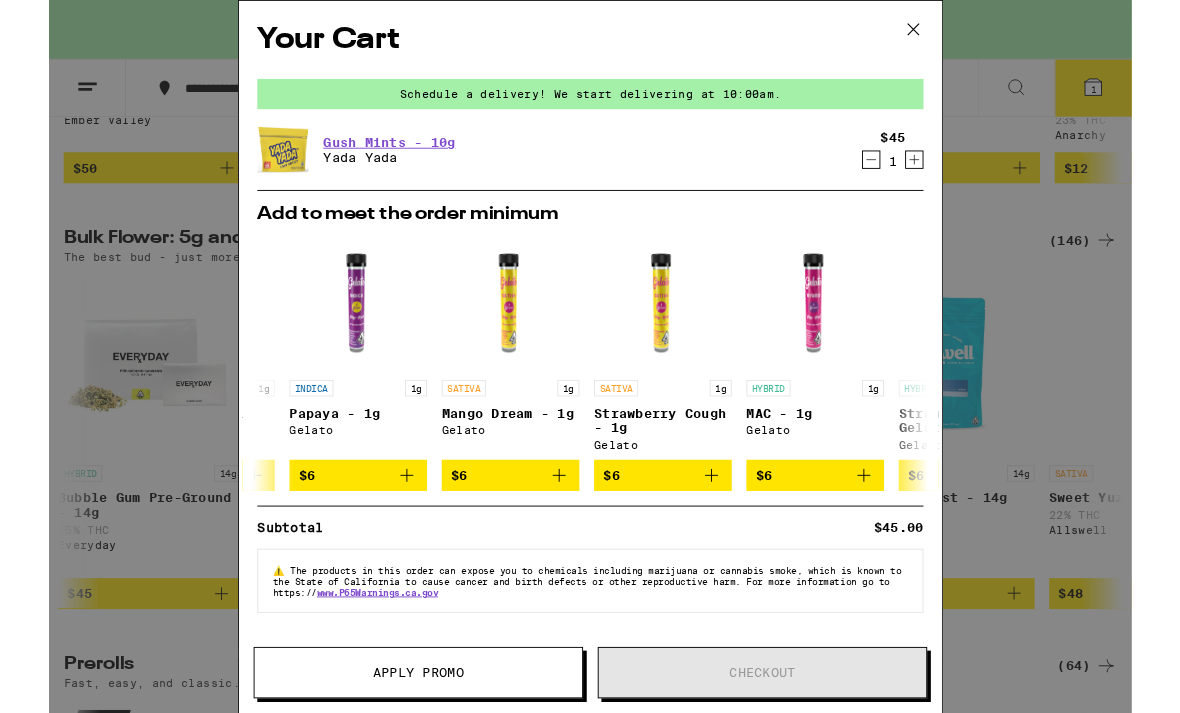 click on "$6" at bounding box center [669, 518] 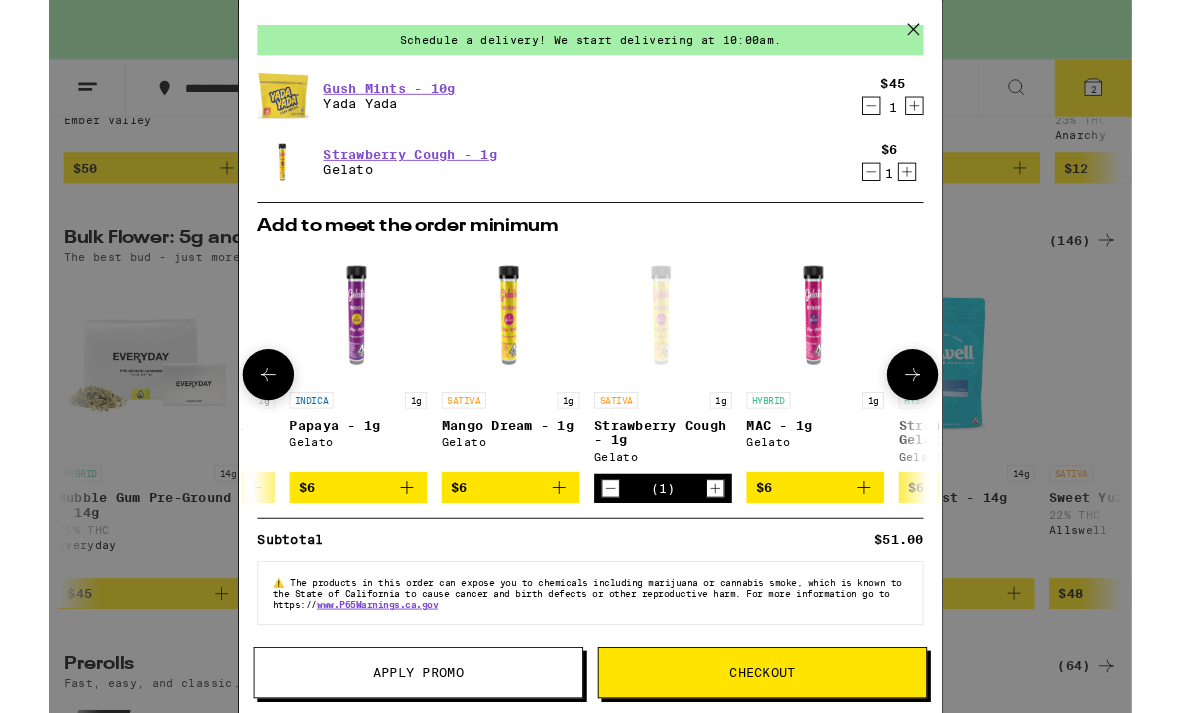 scroll, scrollTop: 77, scrollLeft: 0, axis: vertical 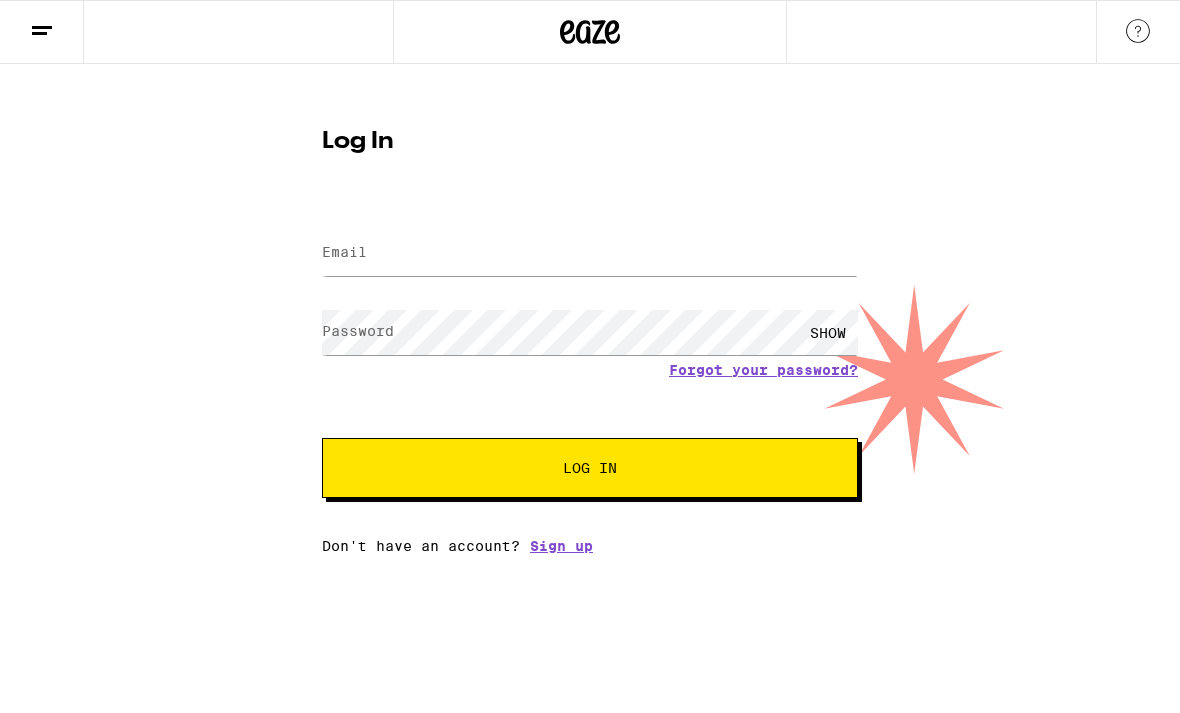 click on "Email Email Password Password SHOW Forgot your password? Log In" at bounding box center [590, 351] 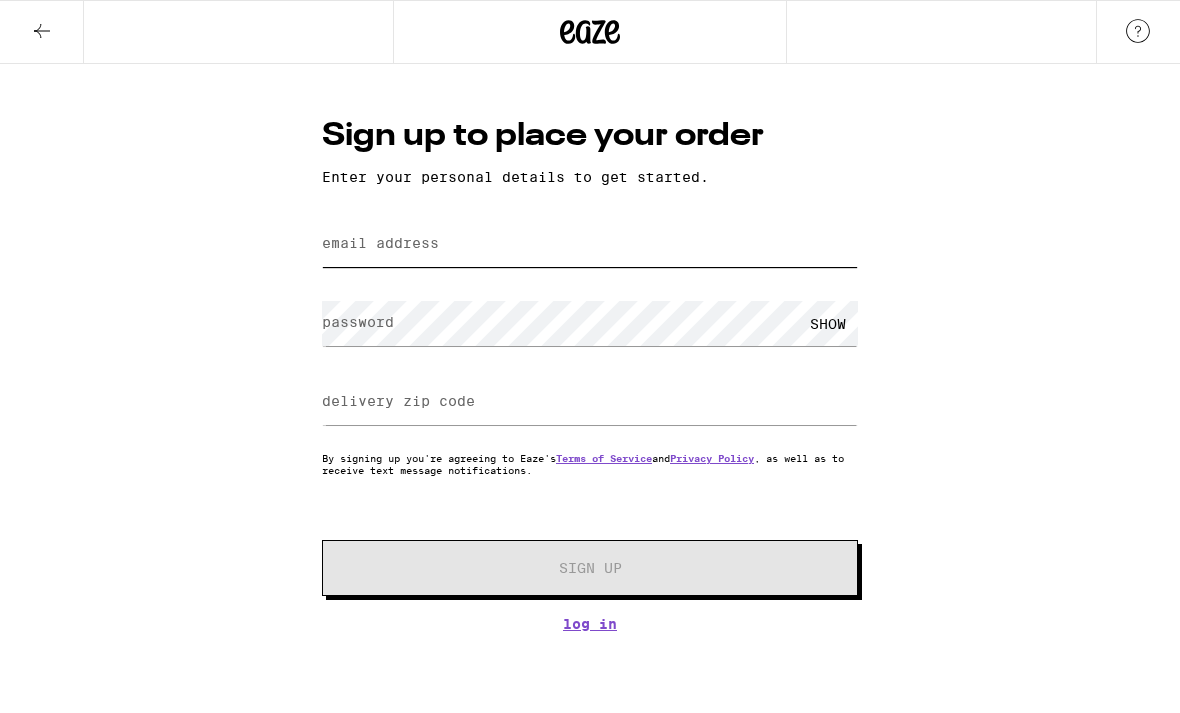 click on "email address" at bounding box center [590, 244] 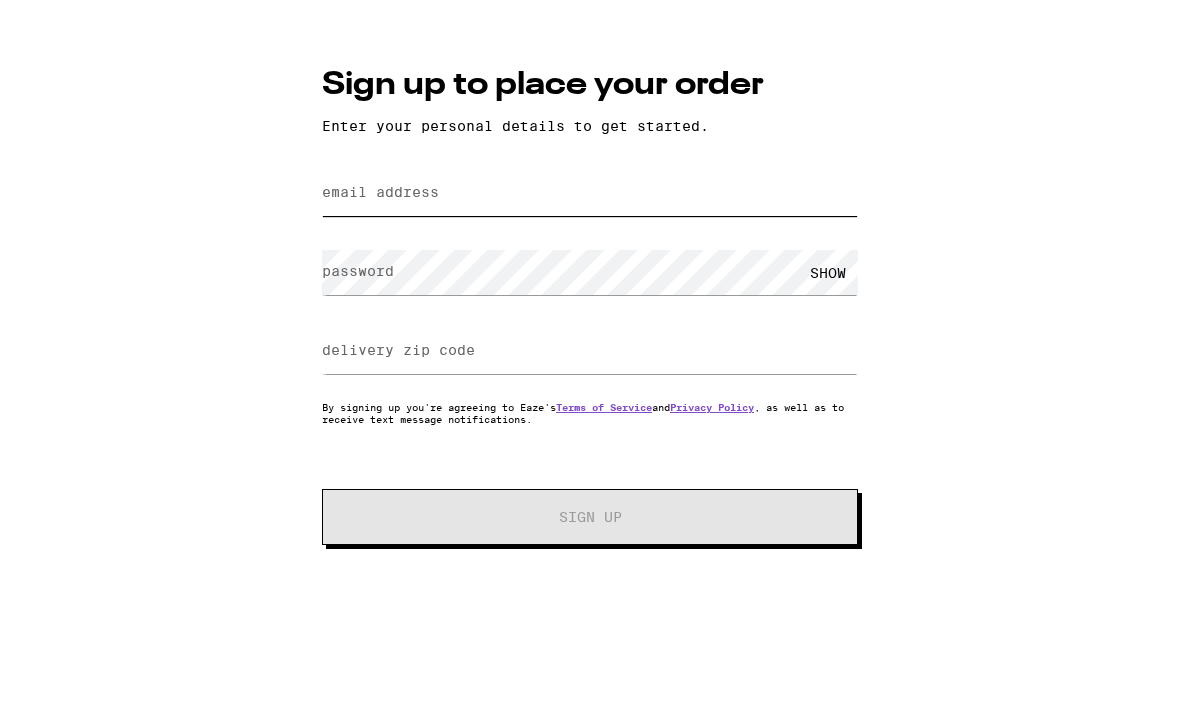 type on "[EMAIL]" 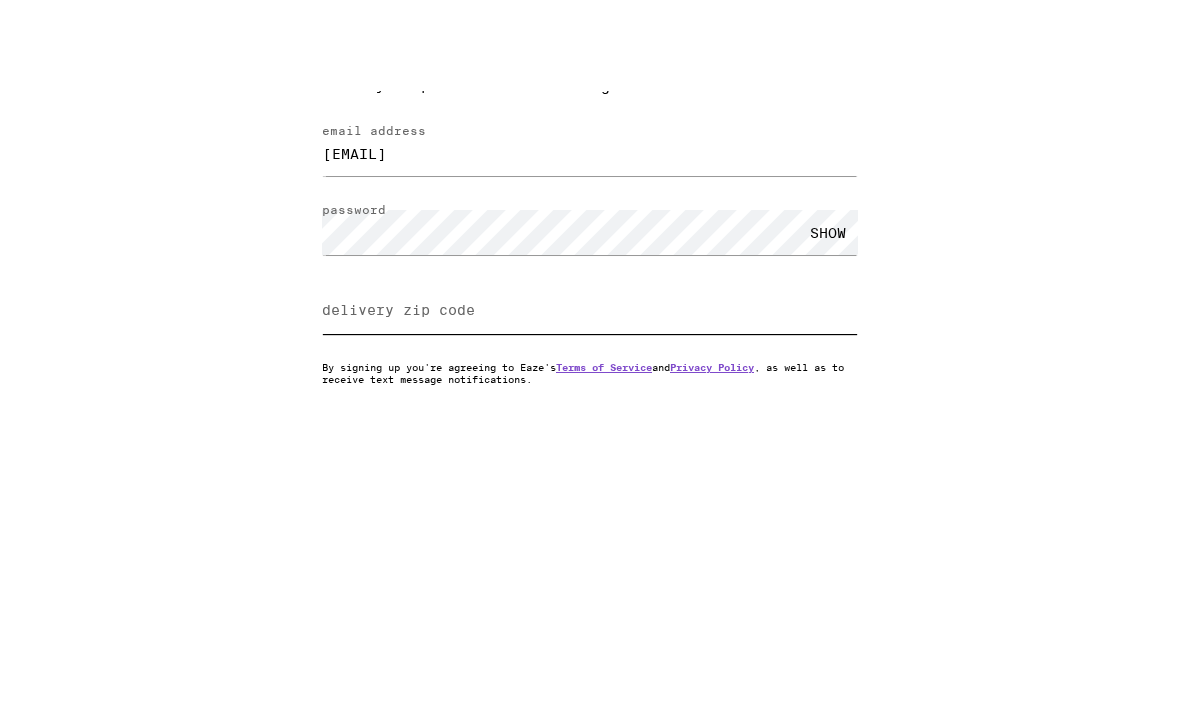 click on "delivery zip code" at bounding box center (590, 402) 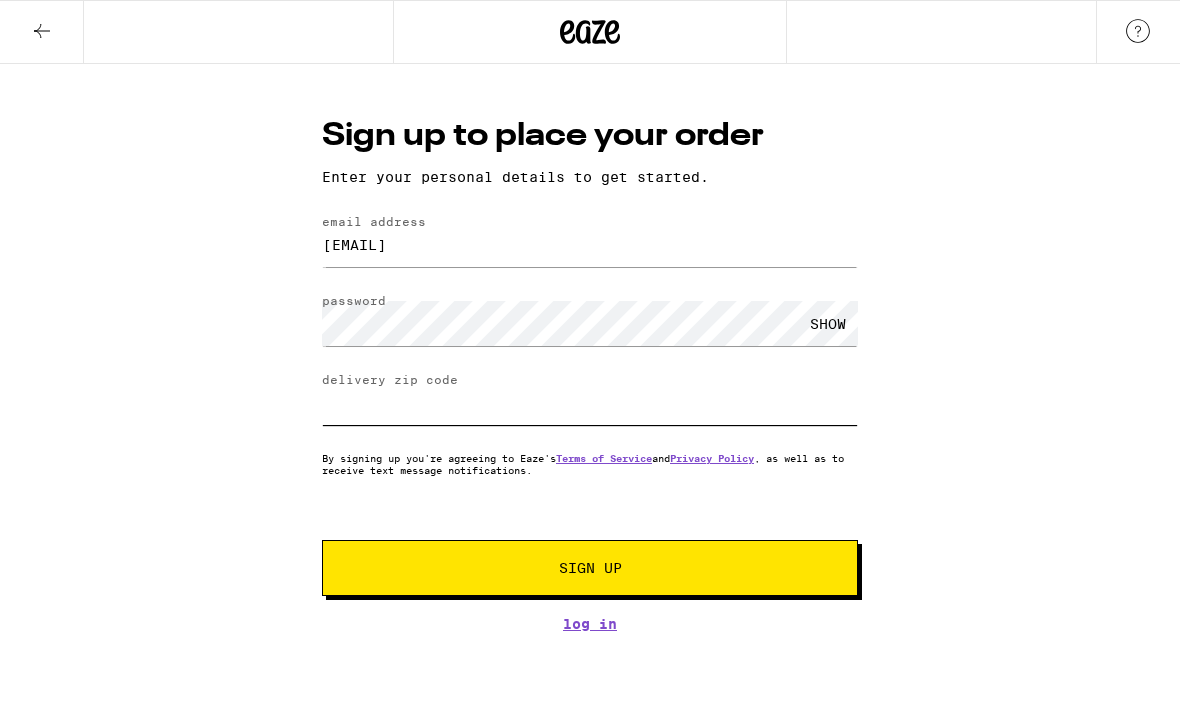 type on "[ZIPCODE]" 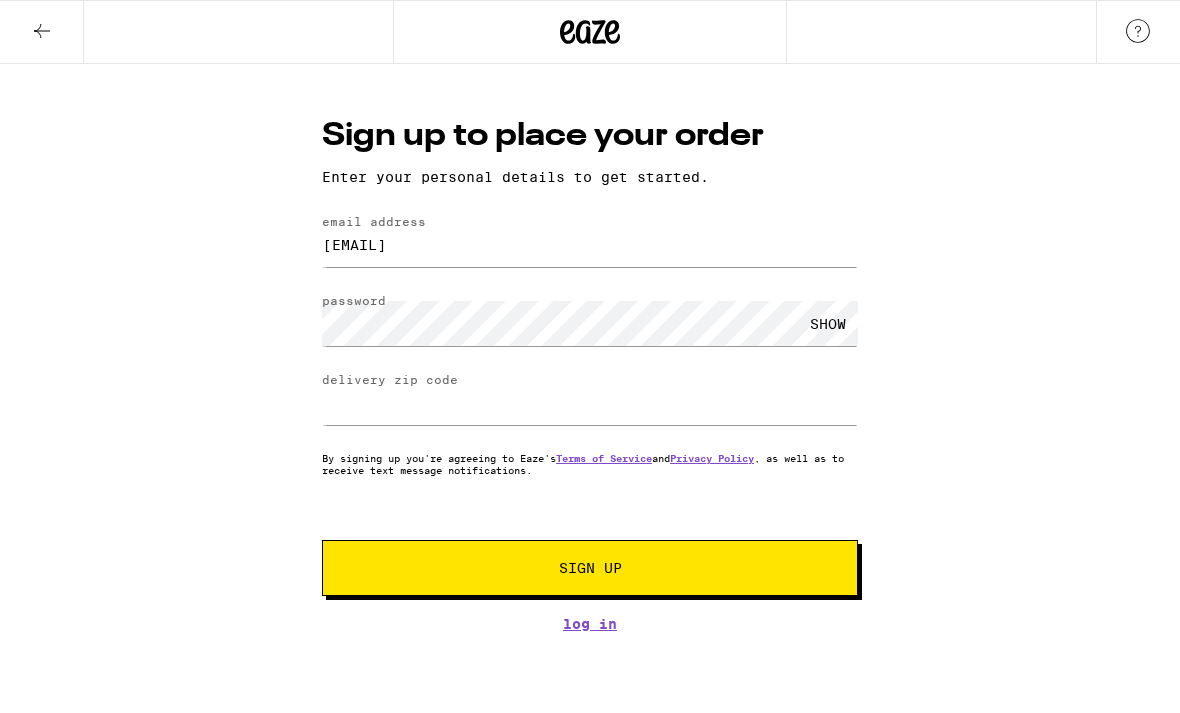 click on "Sign Up" at bounding box center (590, 568) 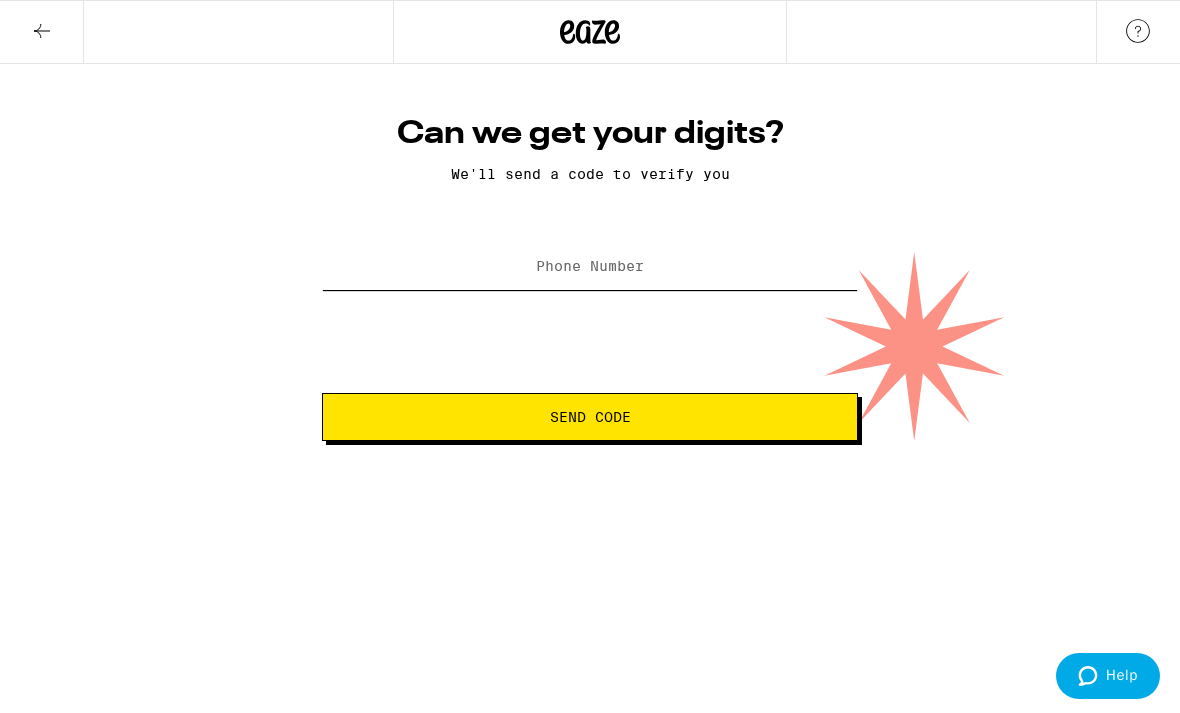 click on "Phone Number" at bounding box center [590, 267] 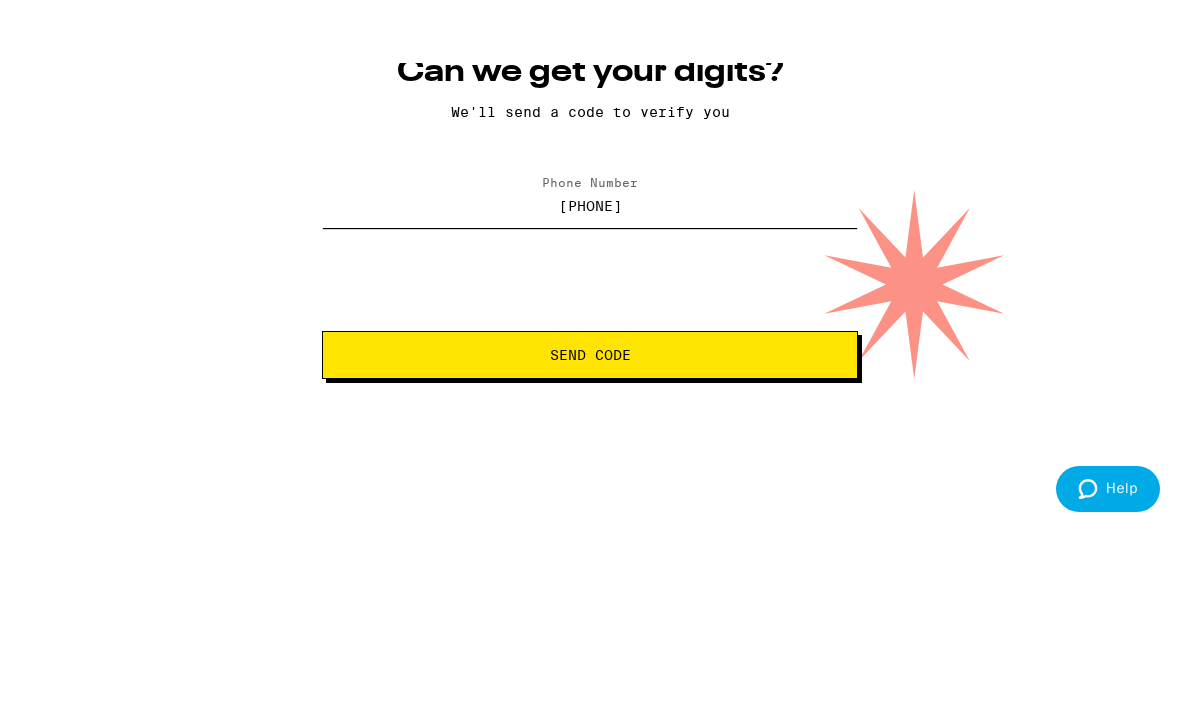 type on "([AREACODE]) [PHONE]" 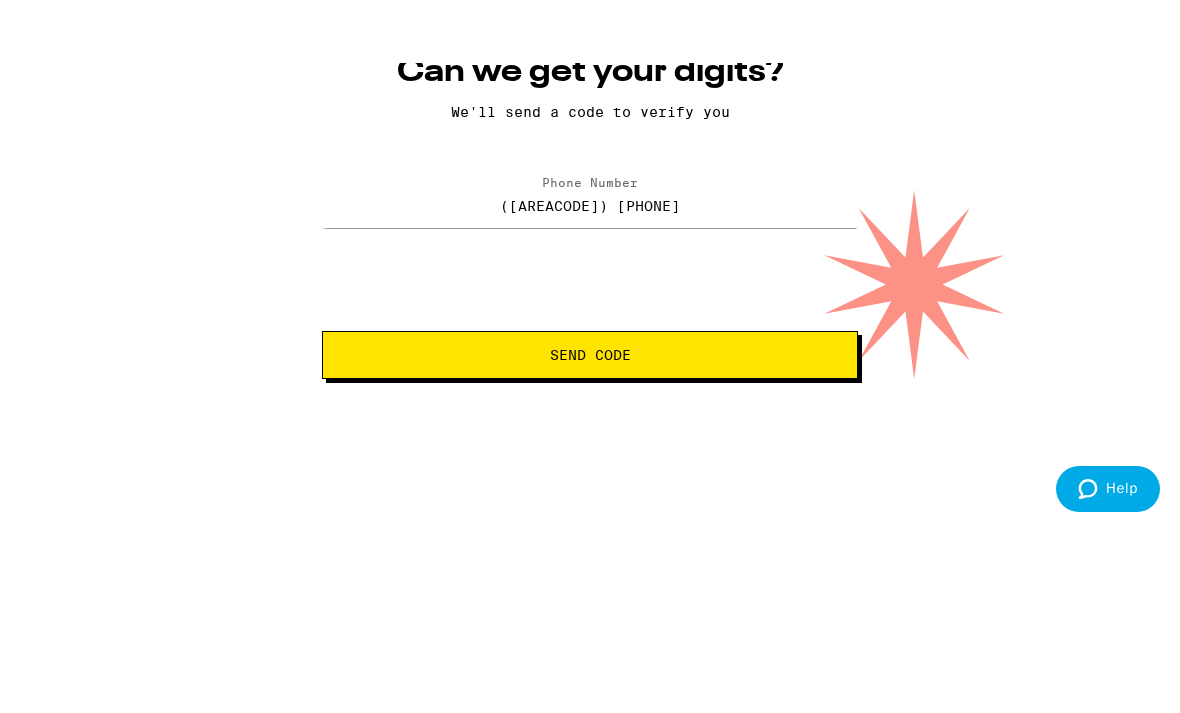click on "Send Code" at bounding box center (590, 417) 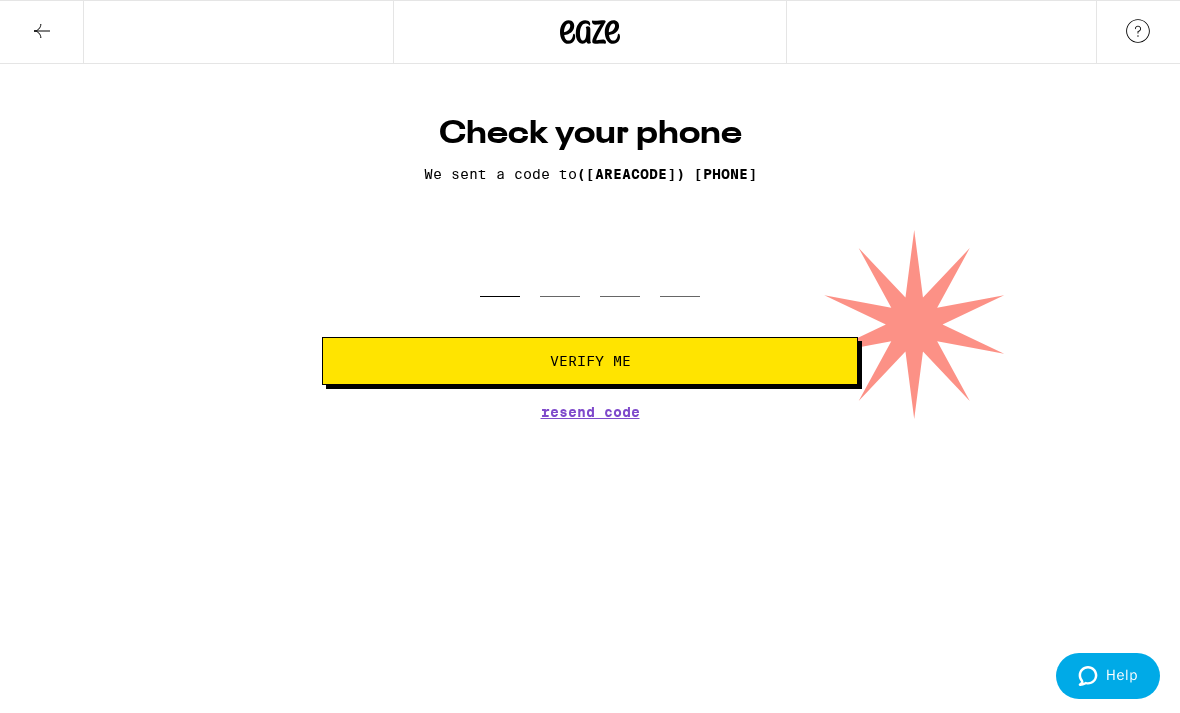 click at bounding box center [500, 267] 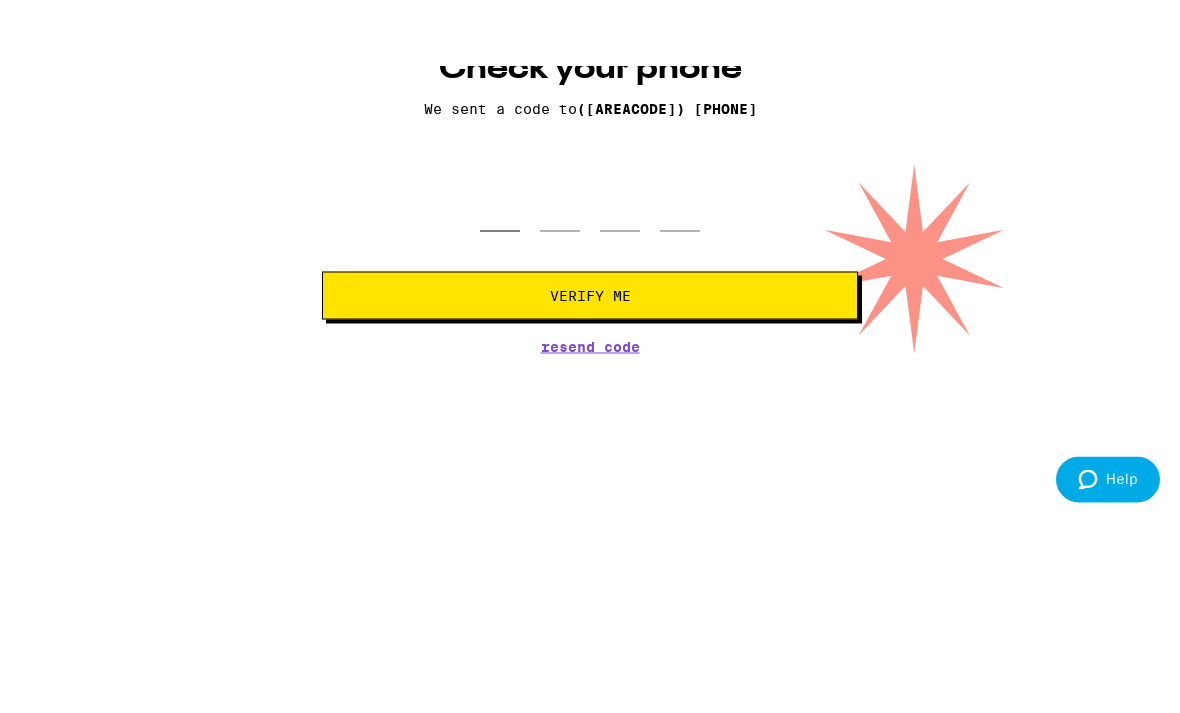 type on "1" 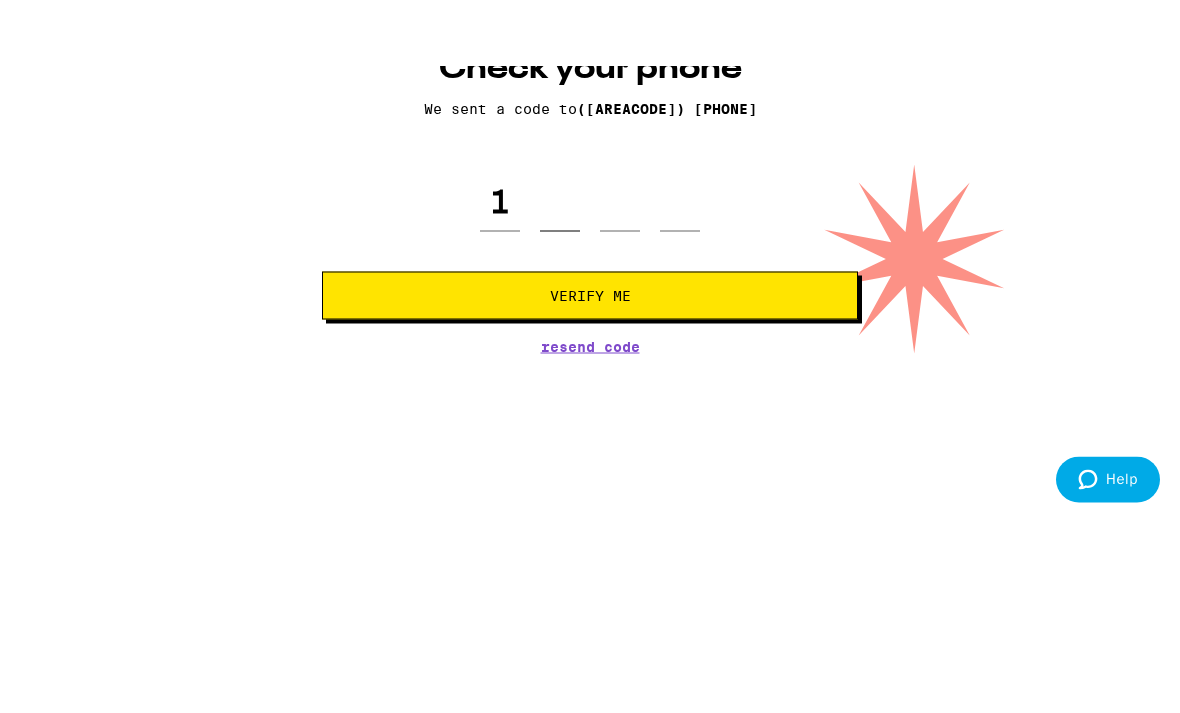 type on "1" 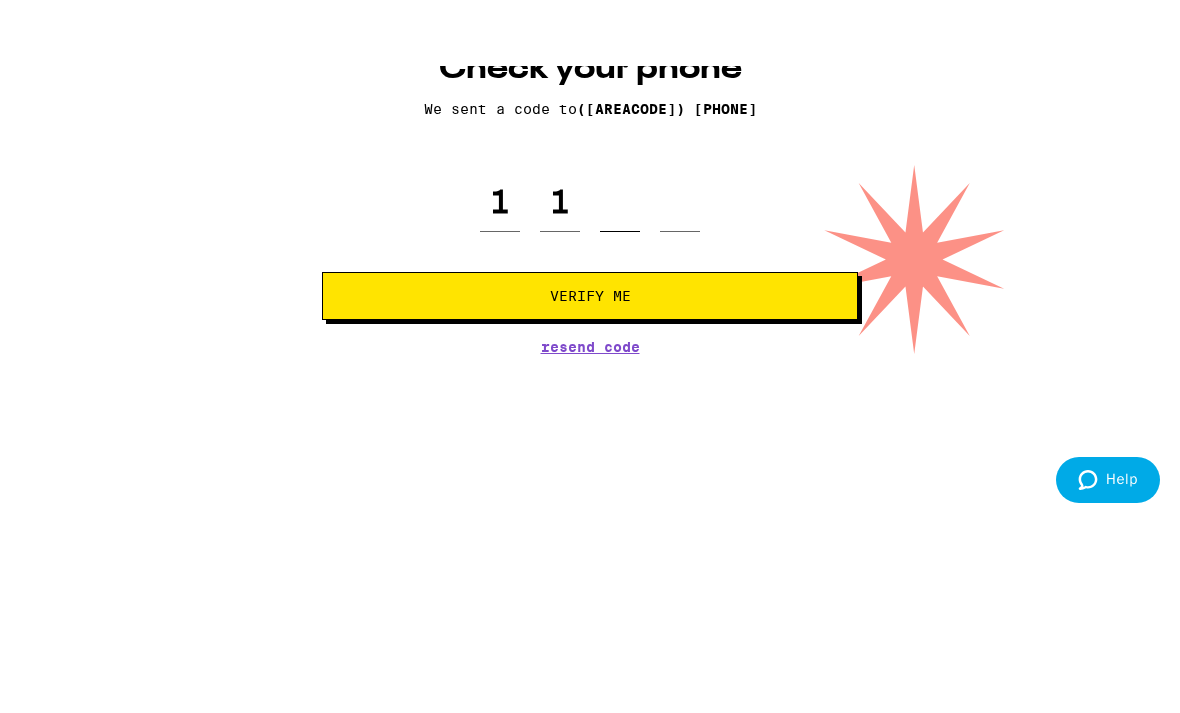 type on "0" 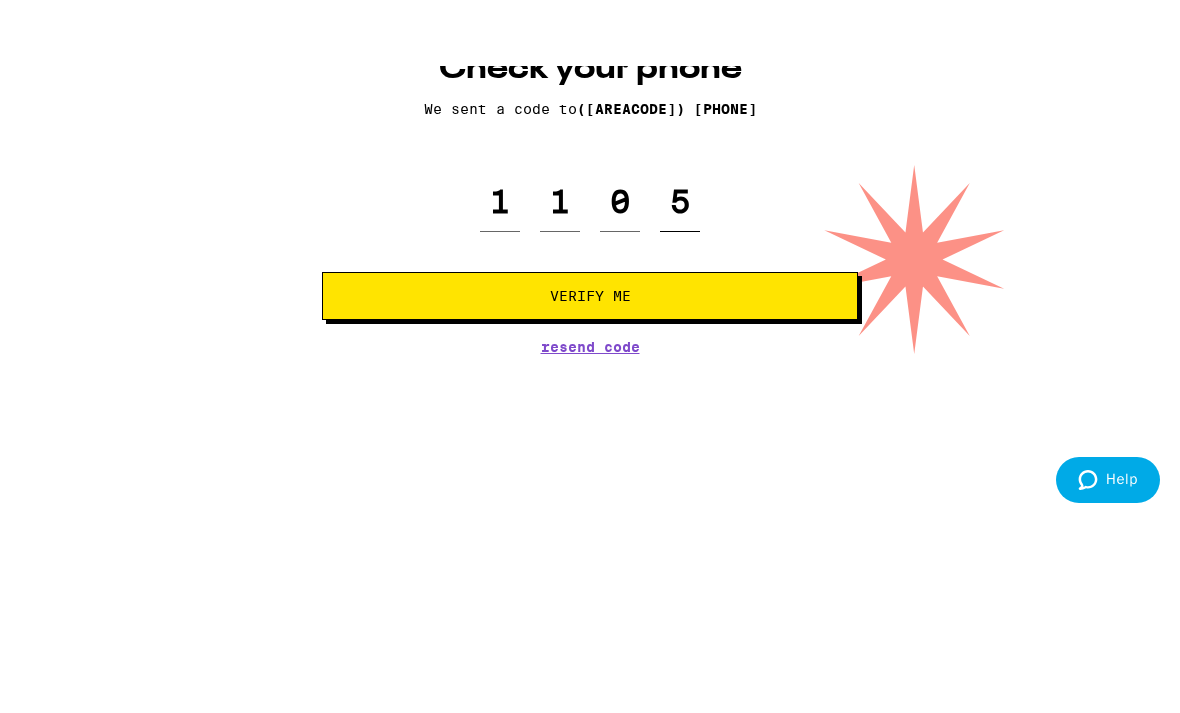 type on "5" 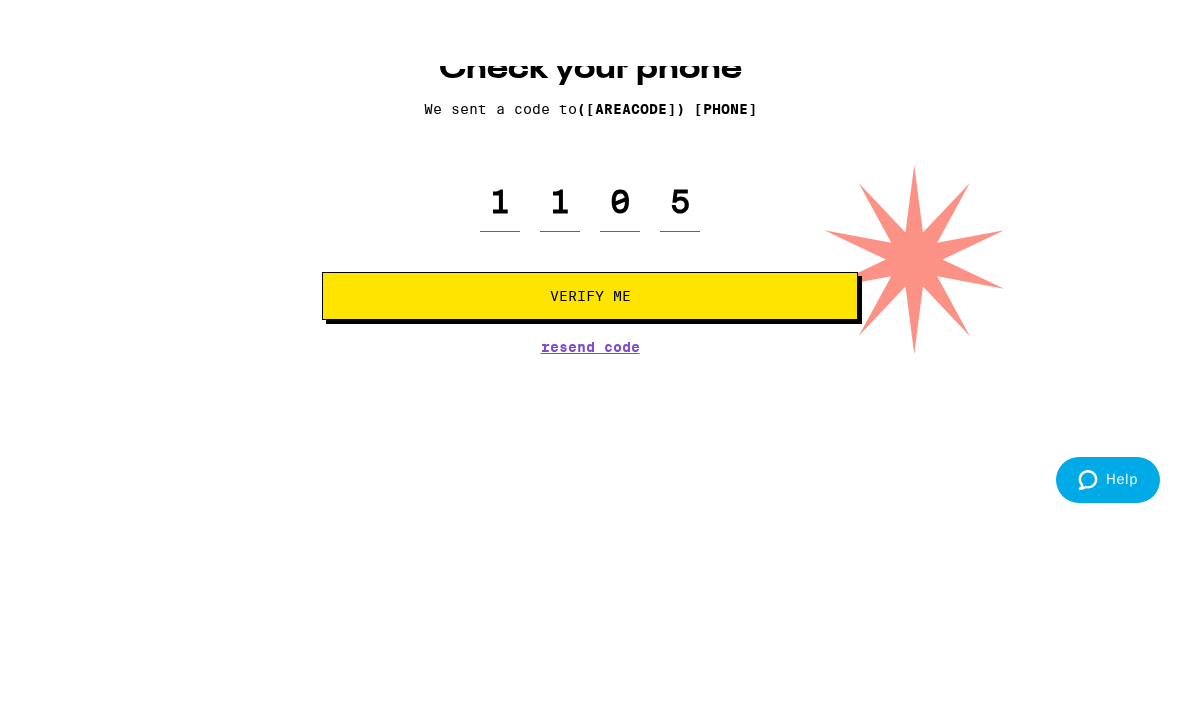 click on "Verify Me" at bounding box center (590, 361) 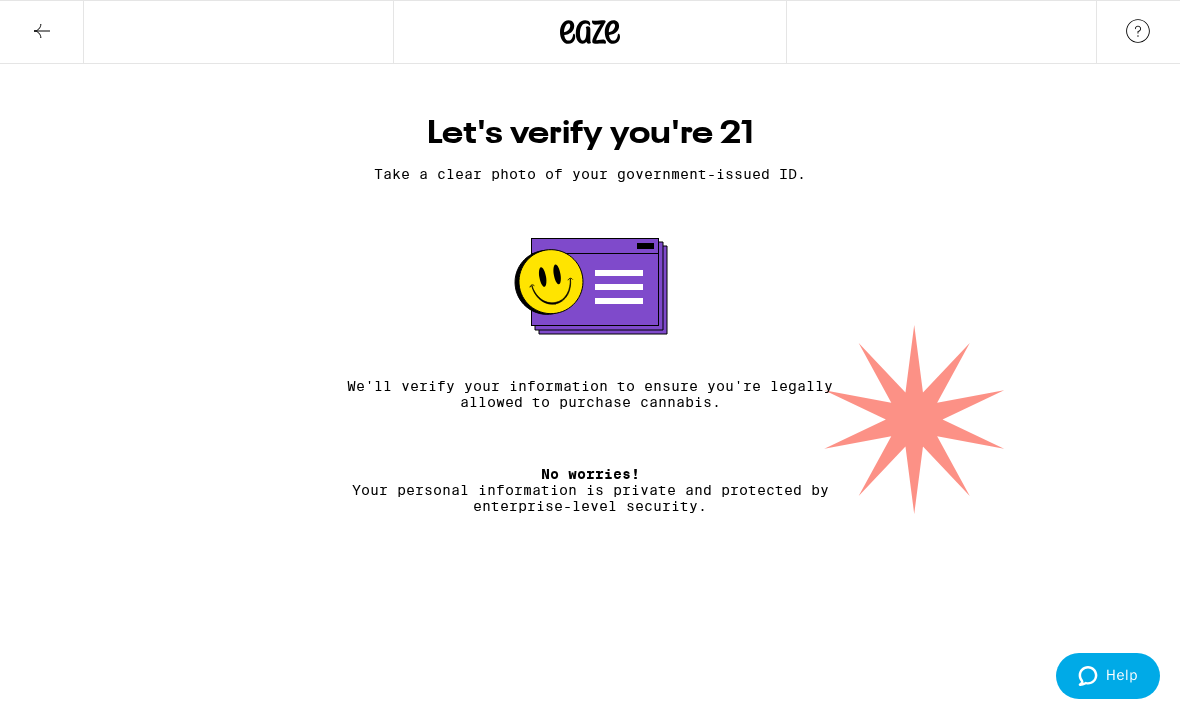 click 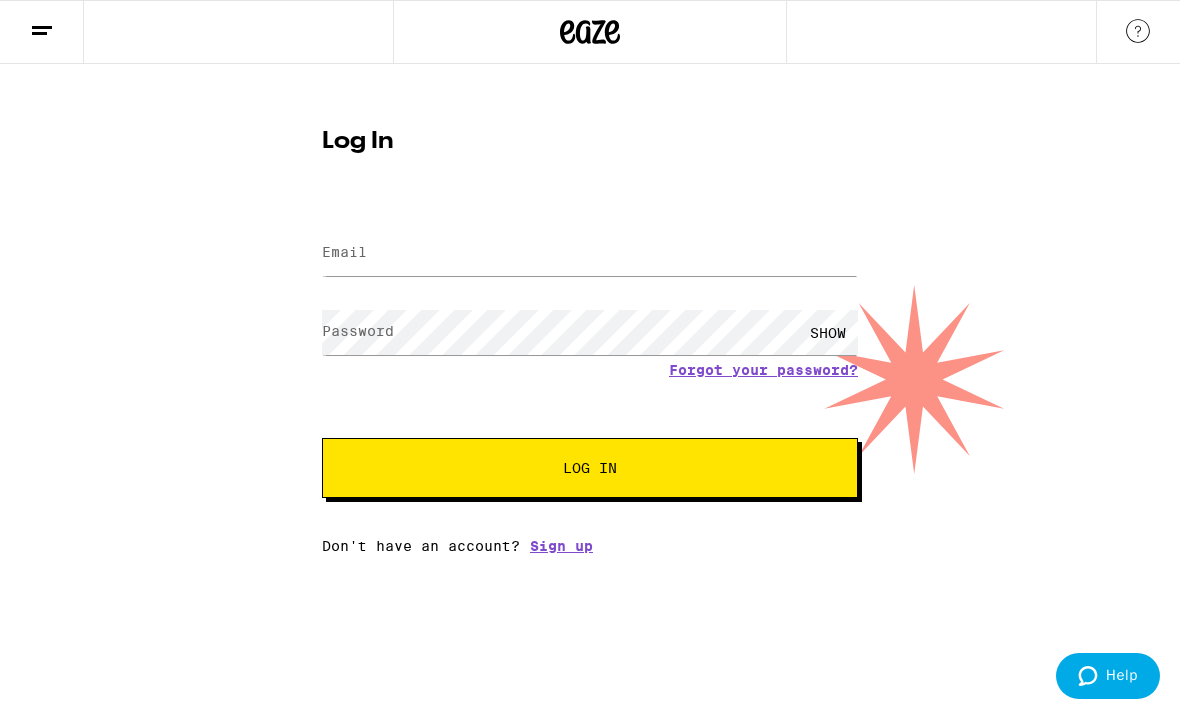 click on "Sign up" at bounding box center (561, 546) 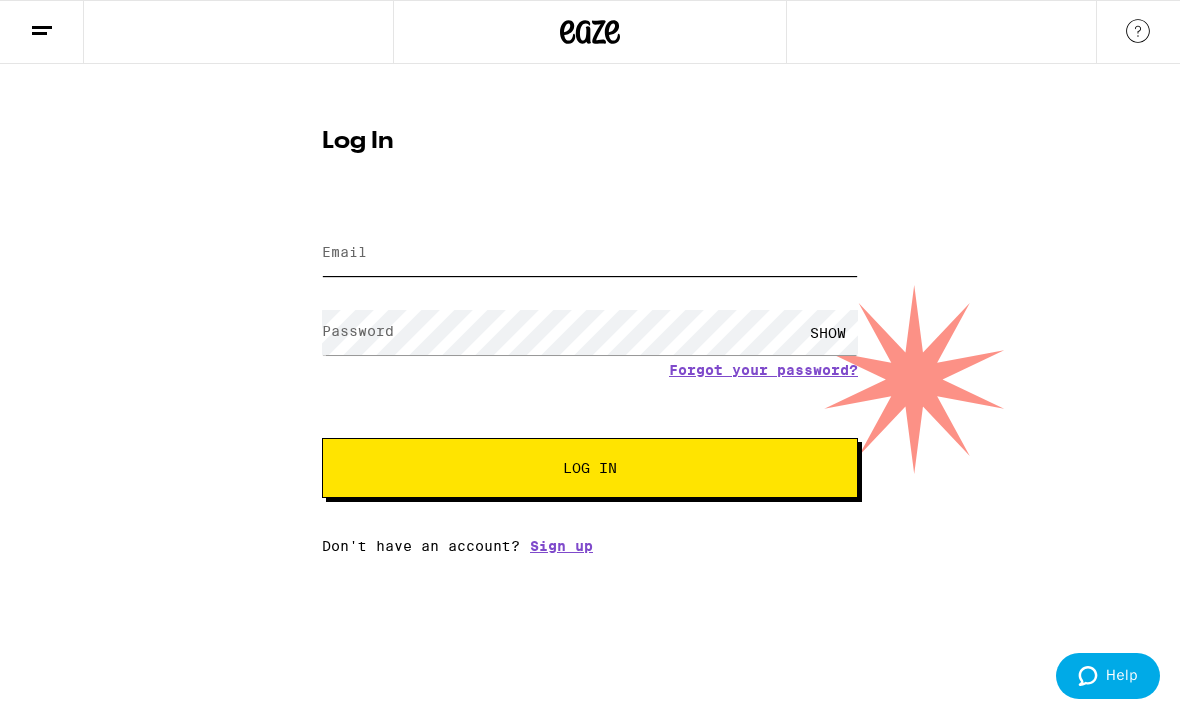 click on "Email" at bounding box center [590, 253] 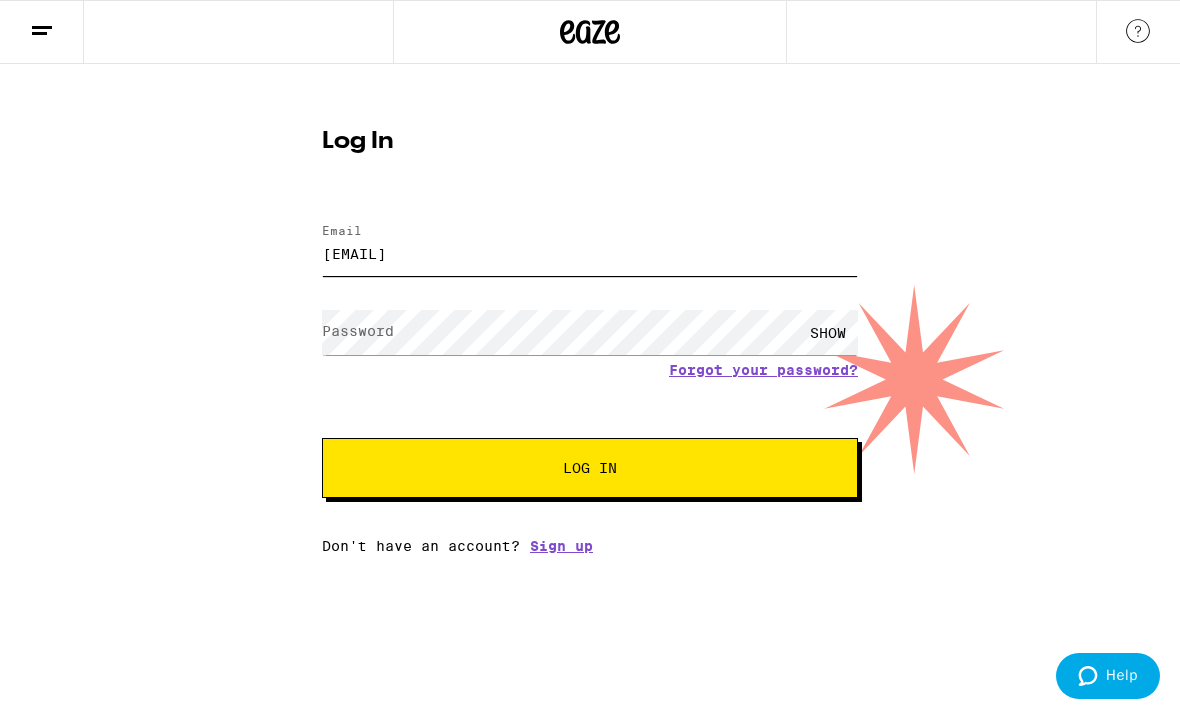 click on "[EMAIL]" at bounding box center [590, 253] 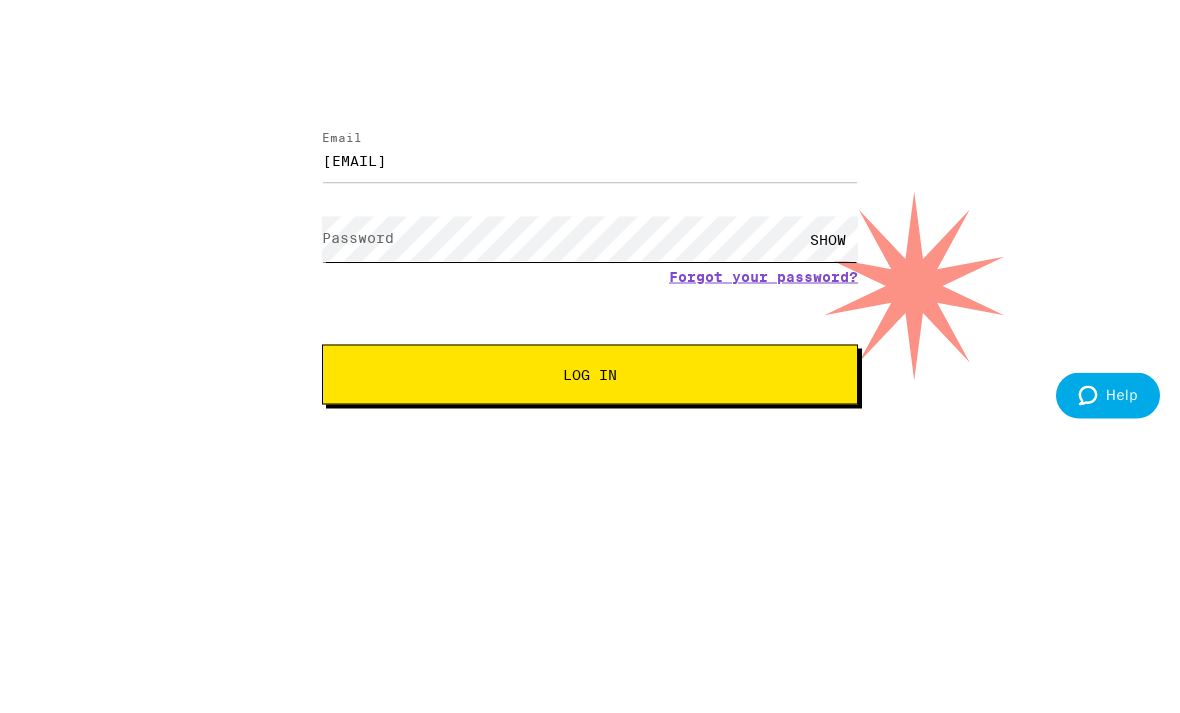 scroll, scrollTop: 0, scrollLeft: 0, axis: both 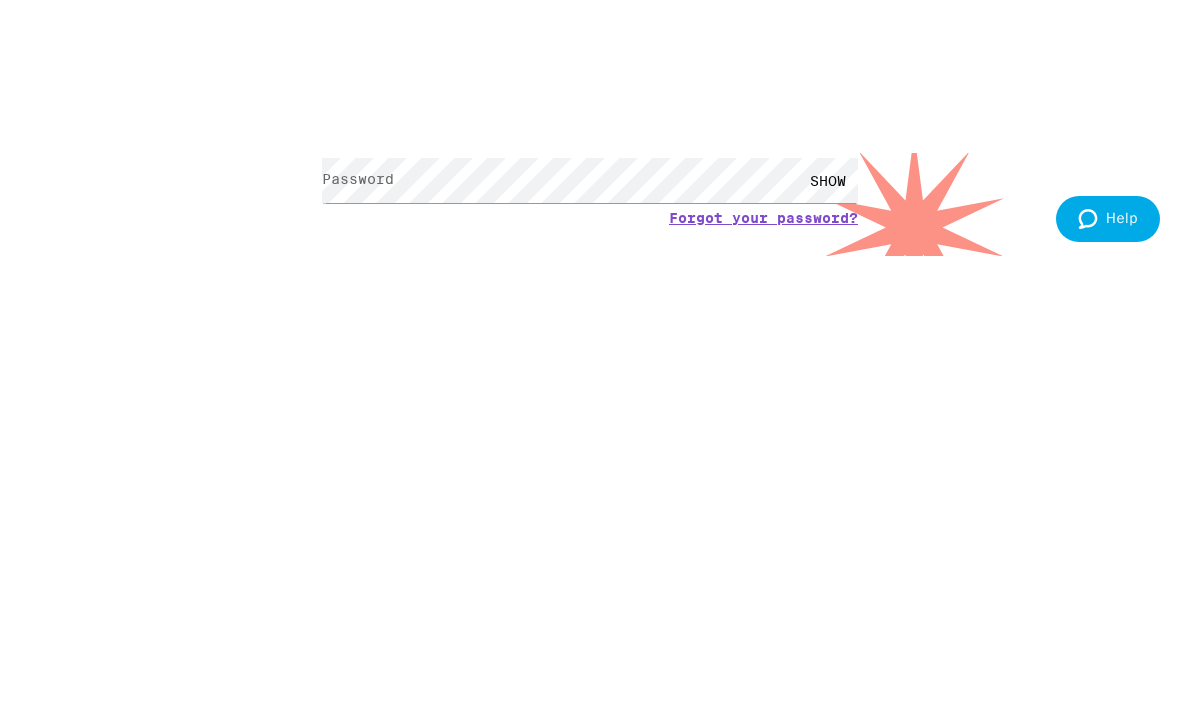 click on "Email Email [EMAIL] Password Password SHOW Forgot your password? Log In Don't have an account? Sign up" at bounding box center [590, 379] 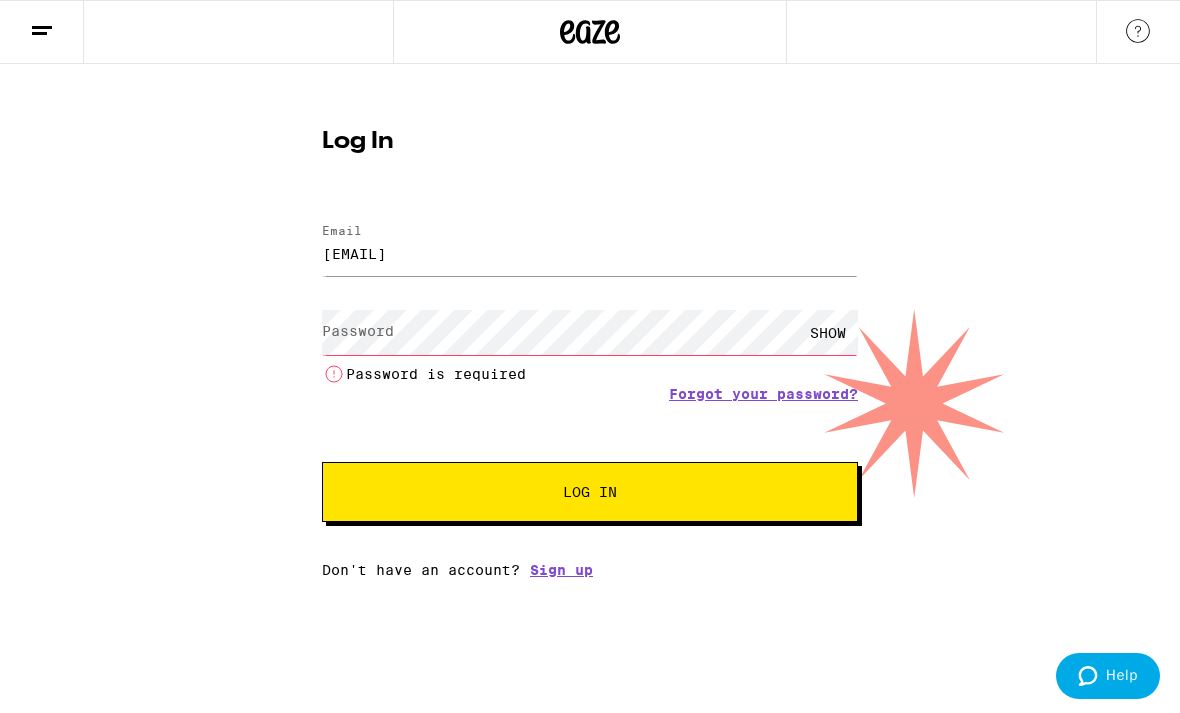 click on "Sign up" at bounding box center [561, 570] 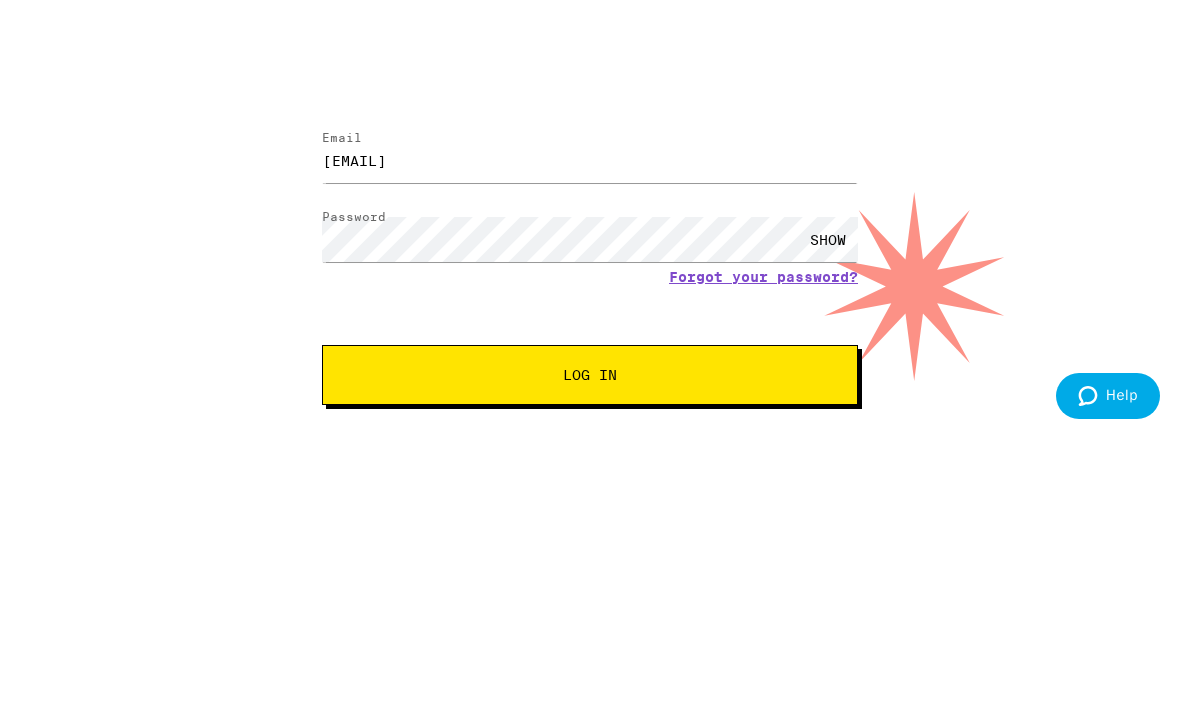 click on "Log In" at bounding box center [590, 468] 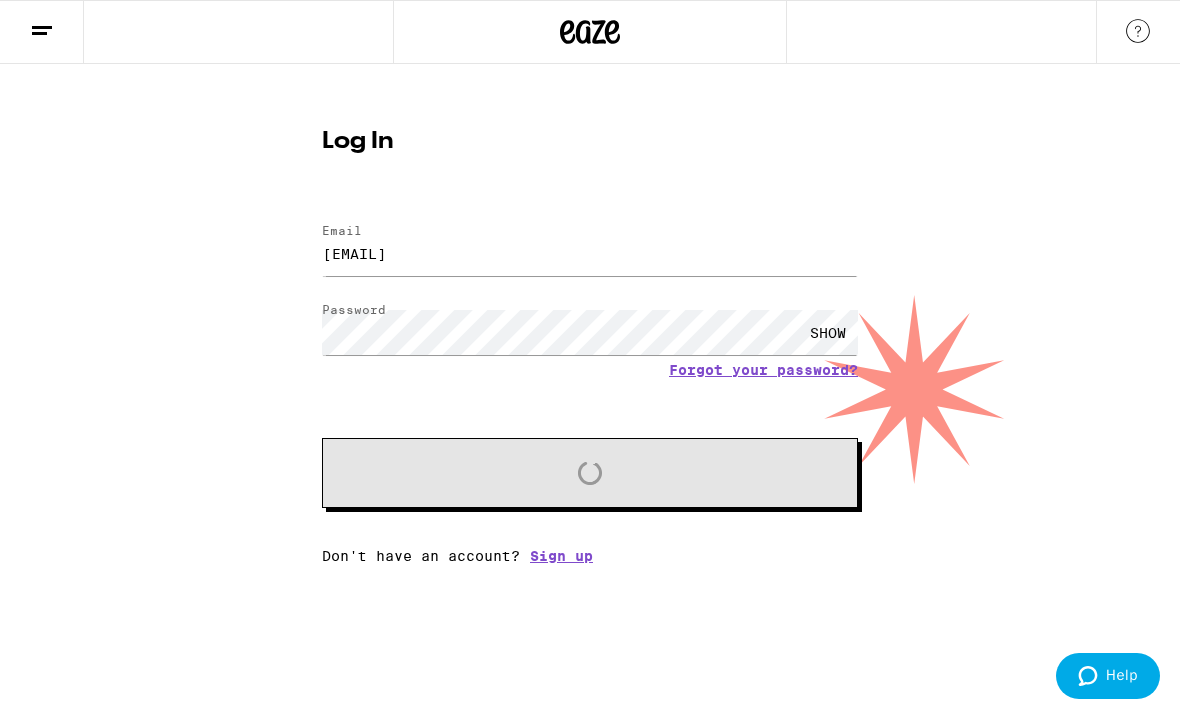 click on "Sign up" at bounding box center [561, 556] 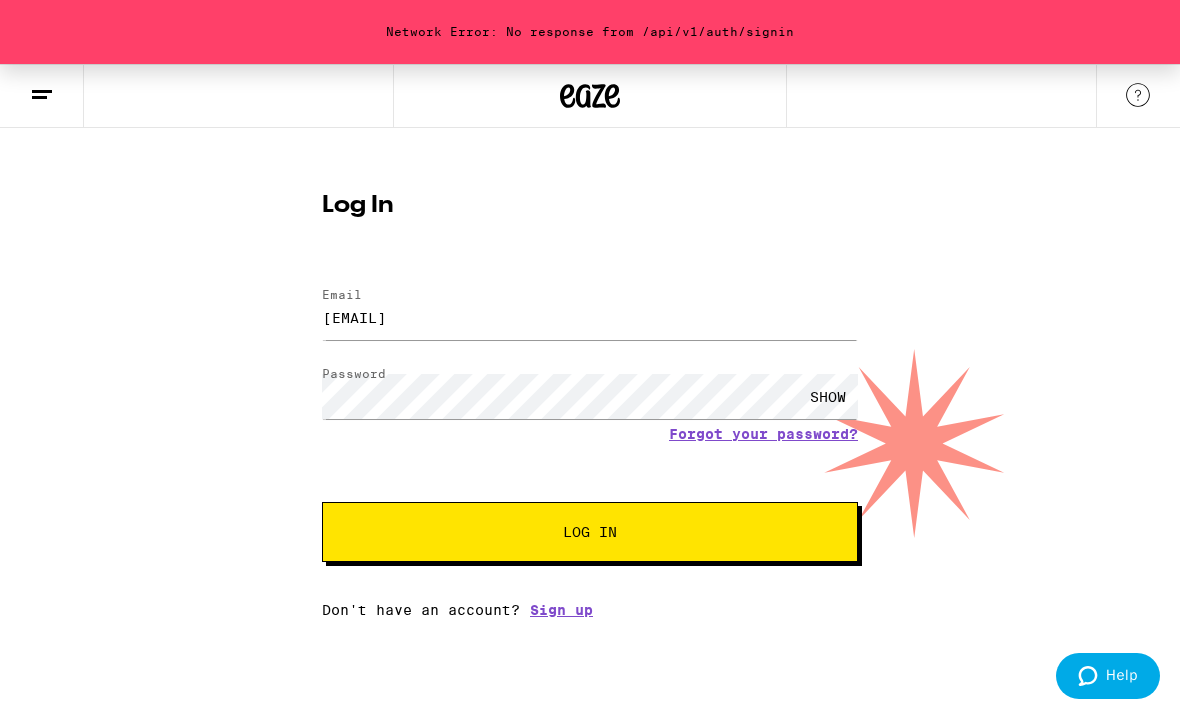 click on "Email Email [EMAIL] Password Password SHOW Forgot your password? Log In Don't have an account? Sign up" at bounding box center [590, 443] 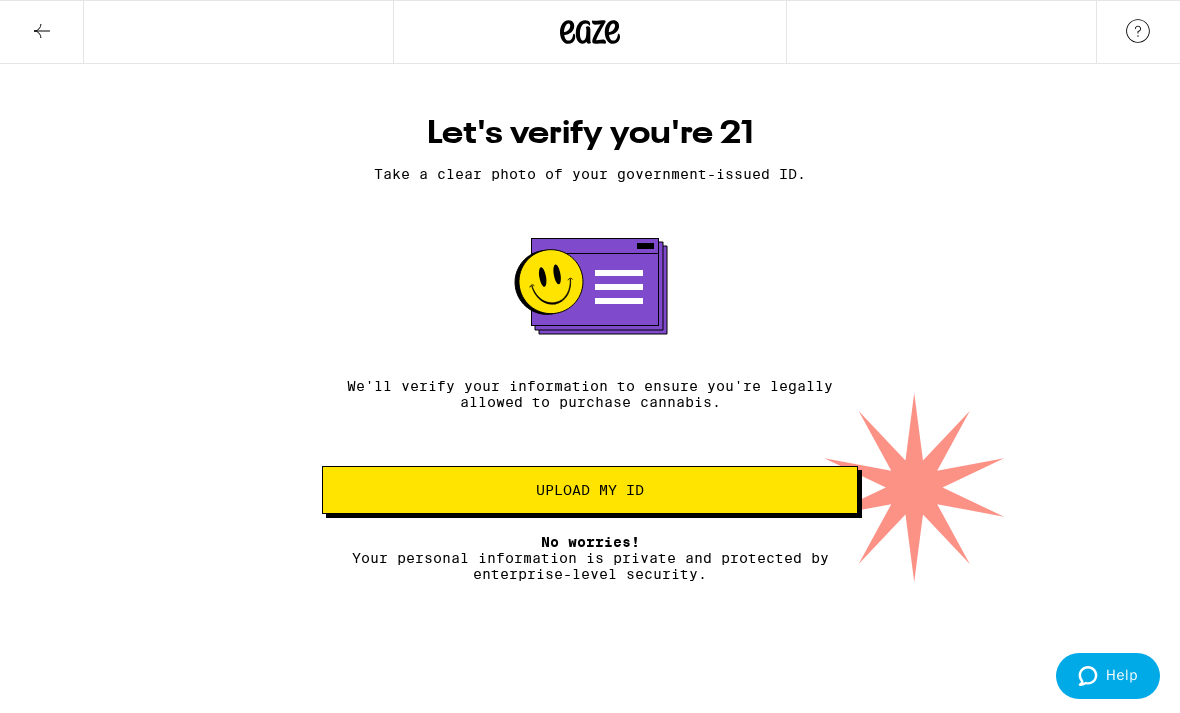 click on "Upload my ID" at bounding box center [590, 490] 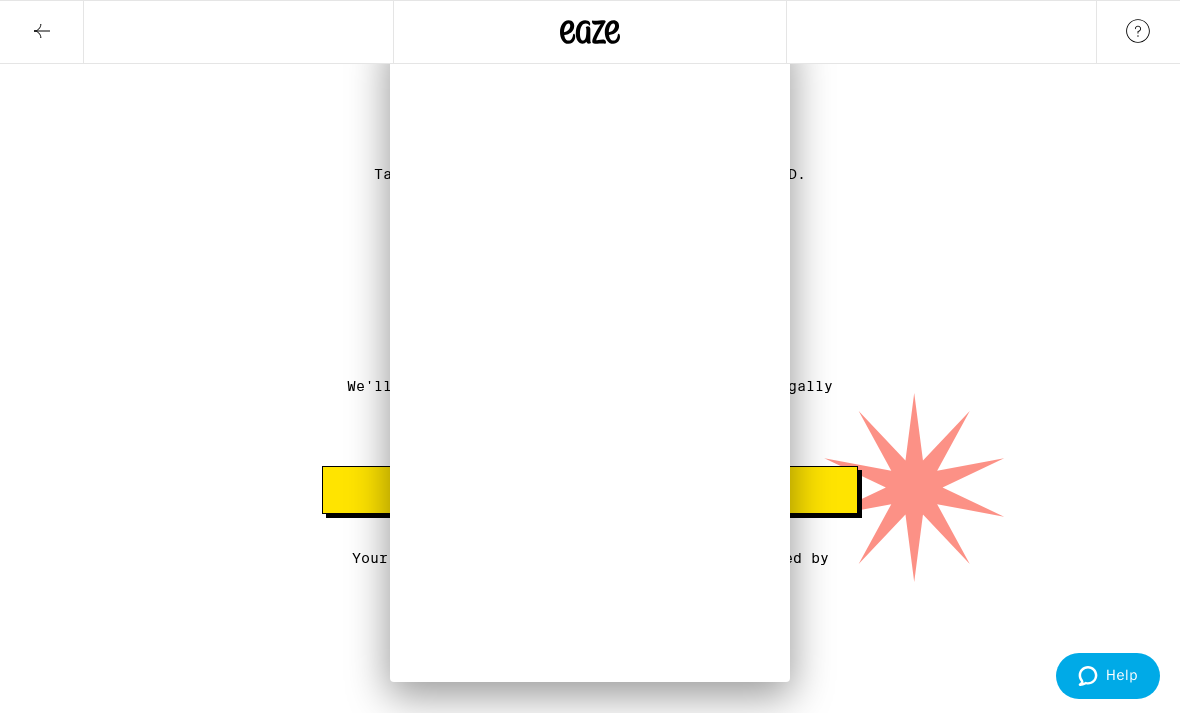click at bounding box center (590, 582) 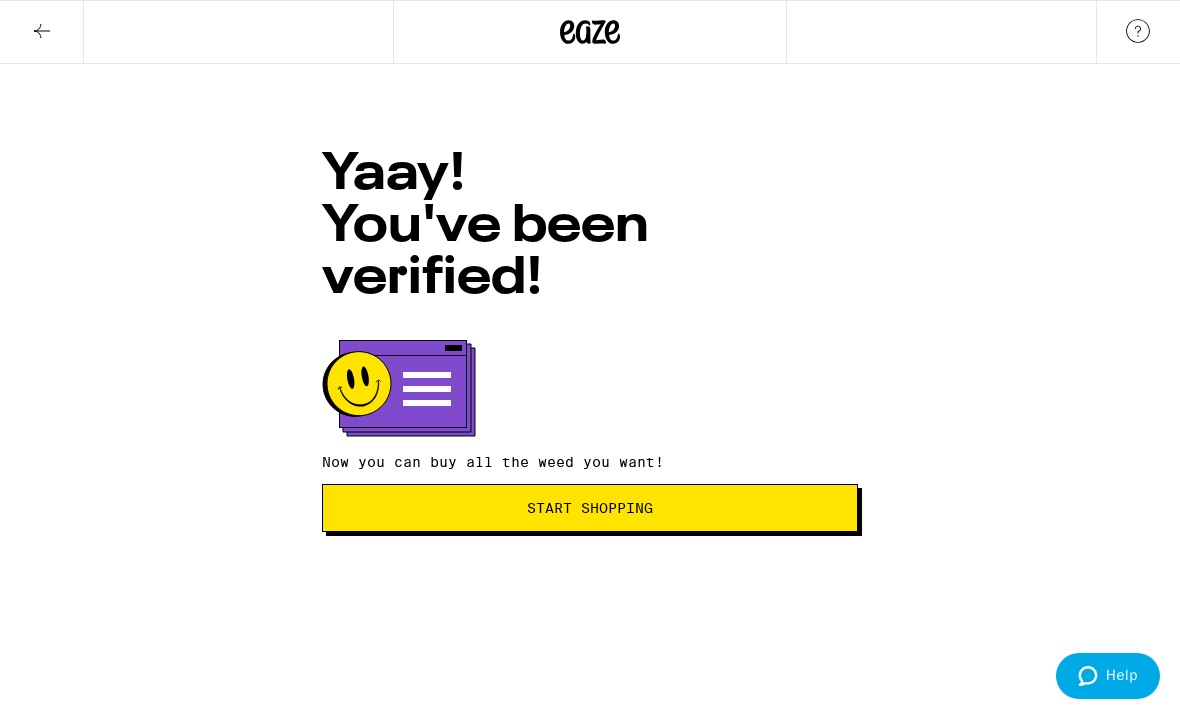click on "Start Shopping" at bounding box center (590, 508) 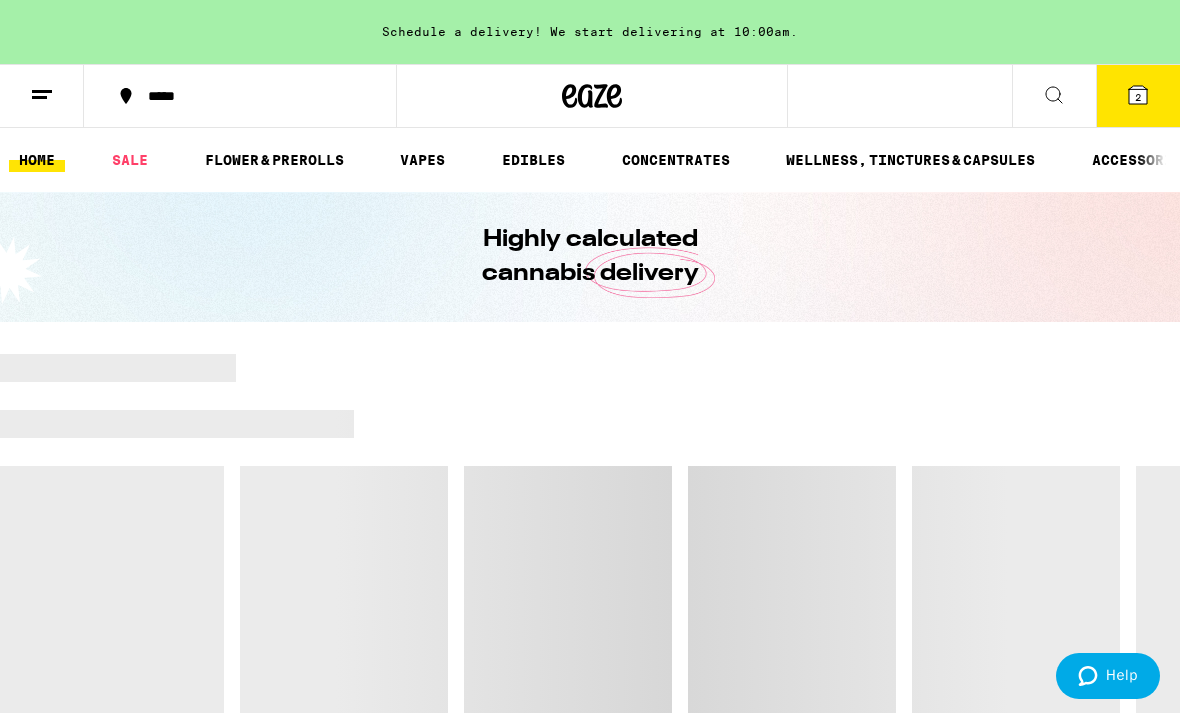 scroll, scrollTop: 0, scrollLeft: 0, axis: both 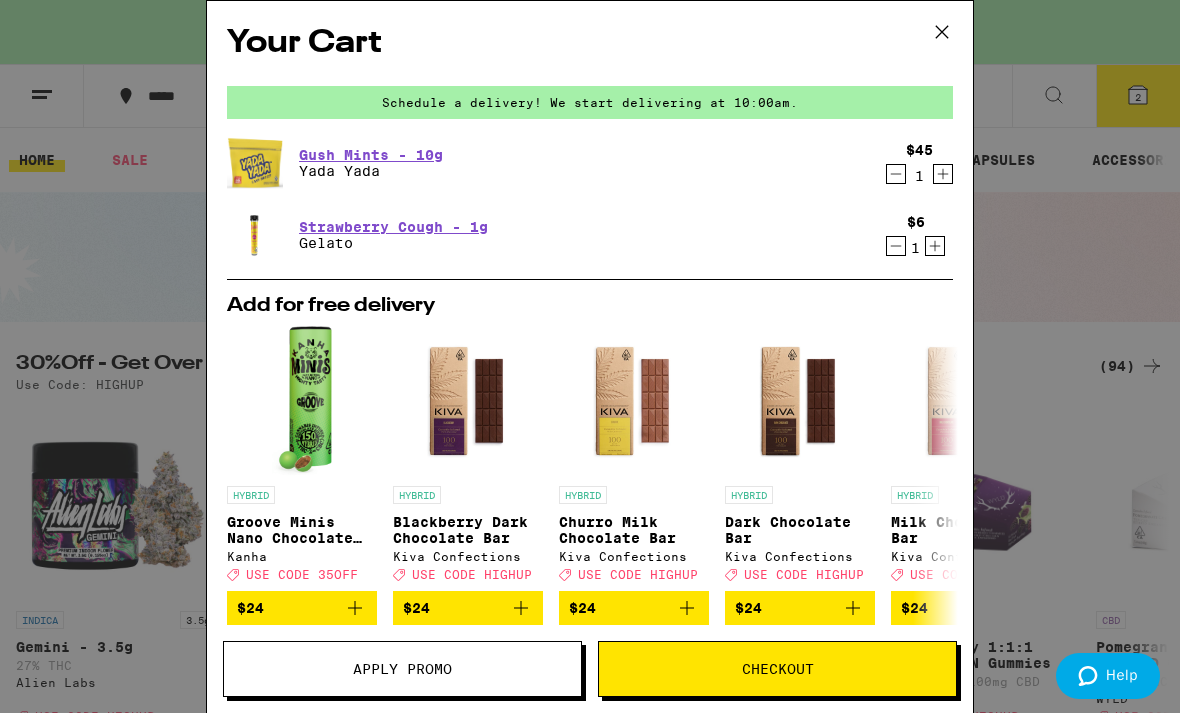 click on "Your Cart Schedule a delivery! We start delivering at 10:00am. Gush Mints - 10g Yada Yada $45 1 Strawberry Cough - 1g Gelato $6 1 Add for free delivery HYBRID Groove Minis Nano Chocolate Bites Kanha Deal Created with Sketch. USE CODE 35OFF $24 HYBRID Blackberry Dark Chocolate Bar Kiva Confections Deal Created with Sketch. USE CODE HIGHUP $24 HYBRID Churro Milk Chocolate Bar Kiva Confections Deal Created with Sketch. USE CODE HIGHUP $24 HYBRID Dark Chocolate Bar Kiva Confections Deal Created with Sketch. USE CODE HIGHUP $24 HYBRID Milk Chocolate Bar Kiva Confections Deal Created with Sketch. USE CODE HIGHUP $24 HYBRID Terra Dark Chocolate Espresso Beans Kiva Confections Deal Created with Sketch. USE CODE HIGHUP $24 HYBRID Terra Milk Chocolate Blueberries Kiva Confections Deal Created with Sketch. USE CODE HIGHUP $24 HYBRID Terra Sea Salt Caramel Bites Kiva Confections Deal Created with Sketch. USE CODE HIGHUP $24 INDICA 1g Jet Lag Badder - 1g GoldDrop Deal Created with Sketch. USE CODE 35OFF $24 HYBRID 1g Deal" at bounding box center [590, 356] 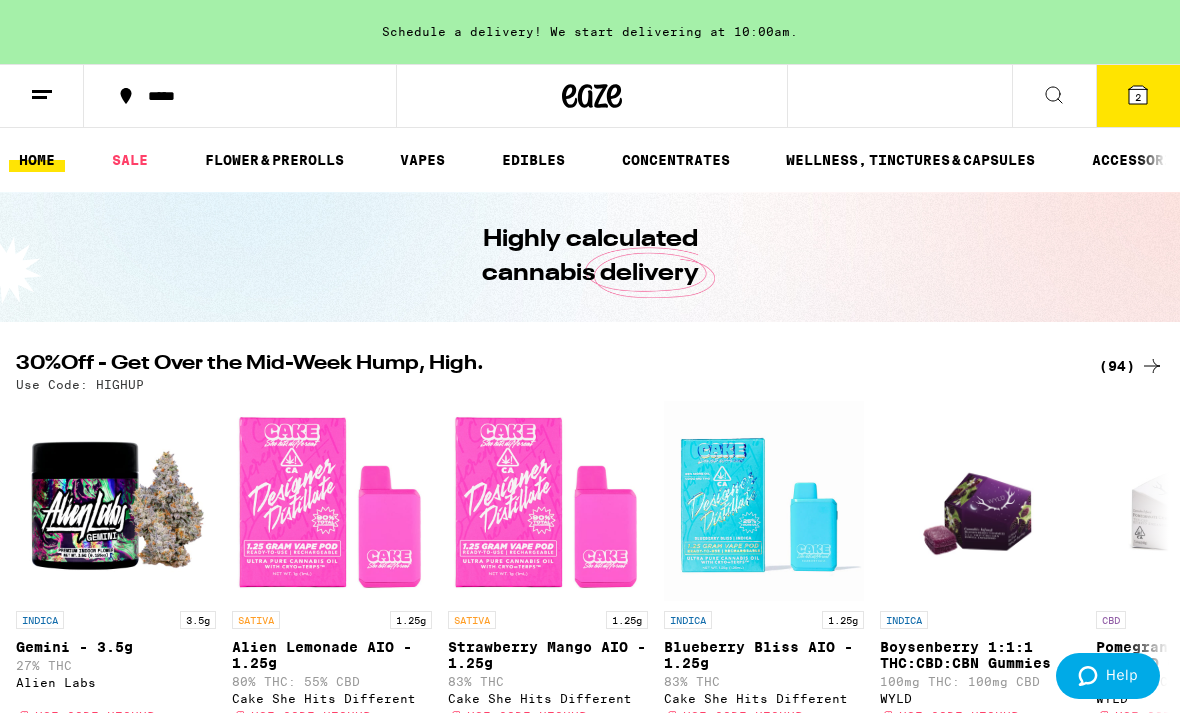 scroll, scrollTop: 0, scrollLeft: 0, axis: both 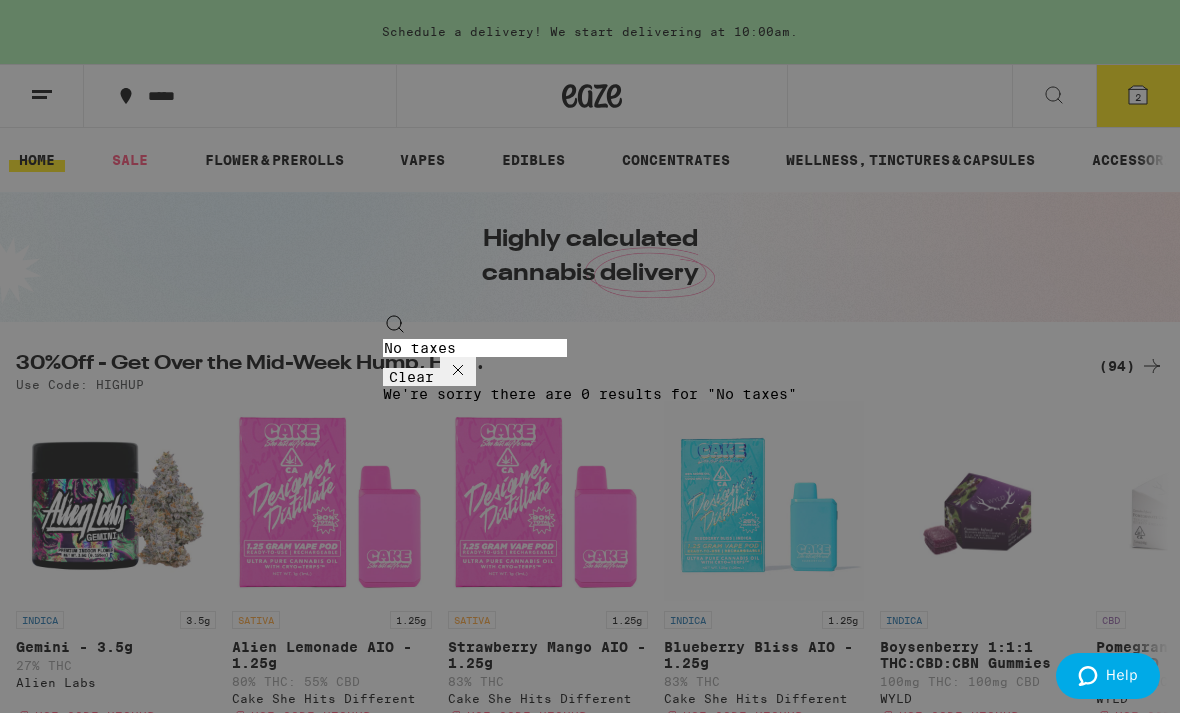 type on "No taxes" 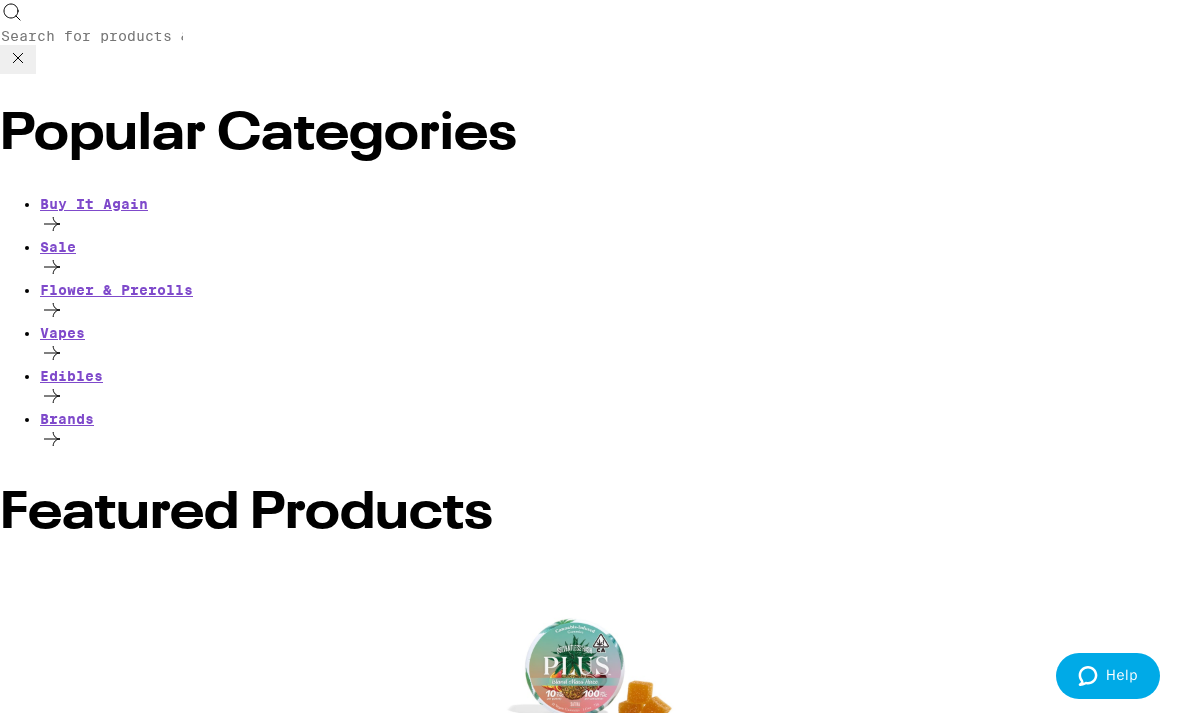 scroll, scrollTop: 533, scrollLeft: 0, axis: vertical 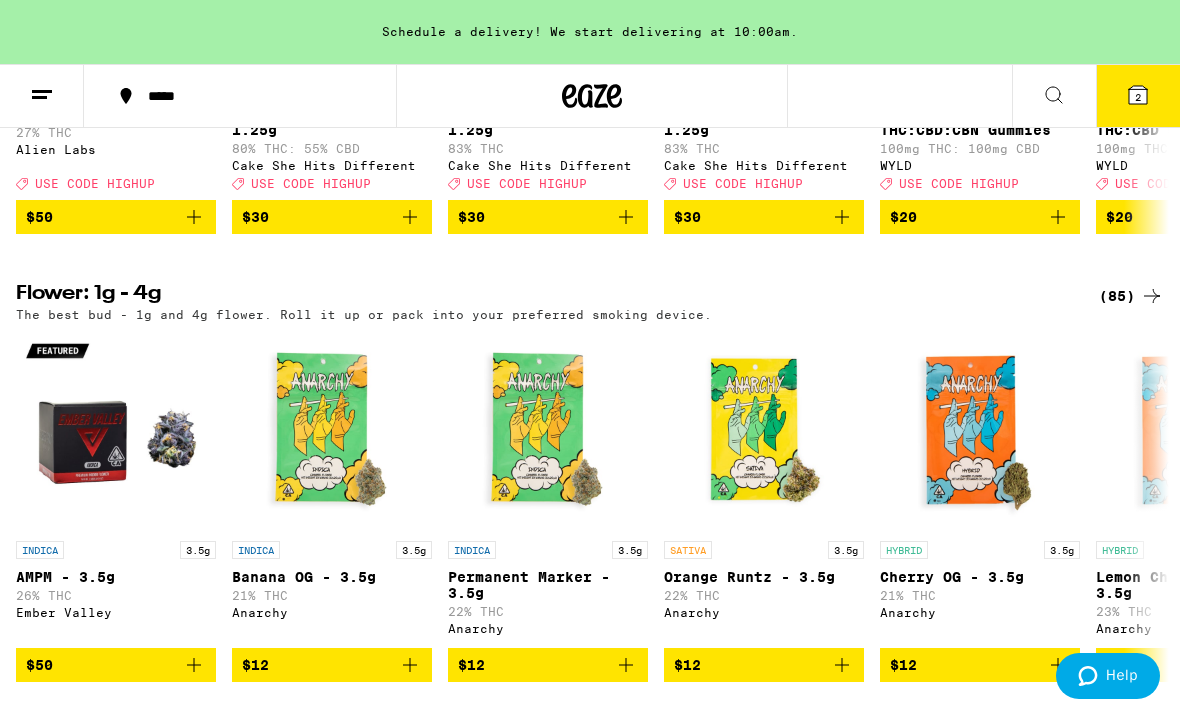 click 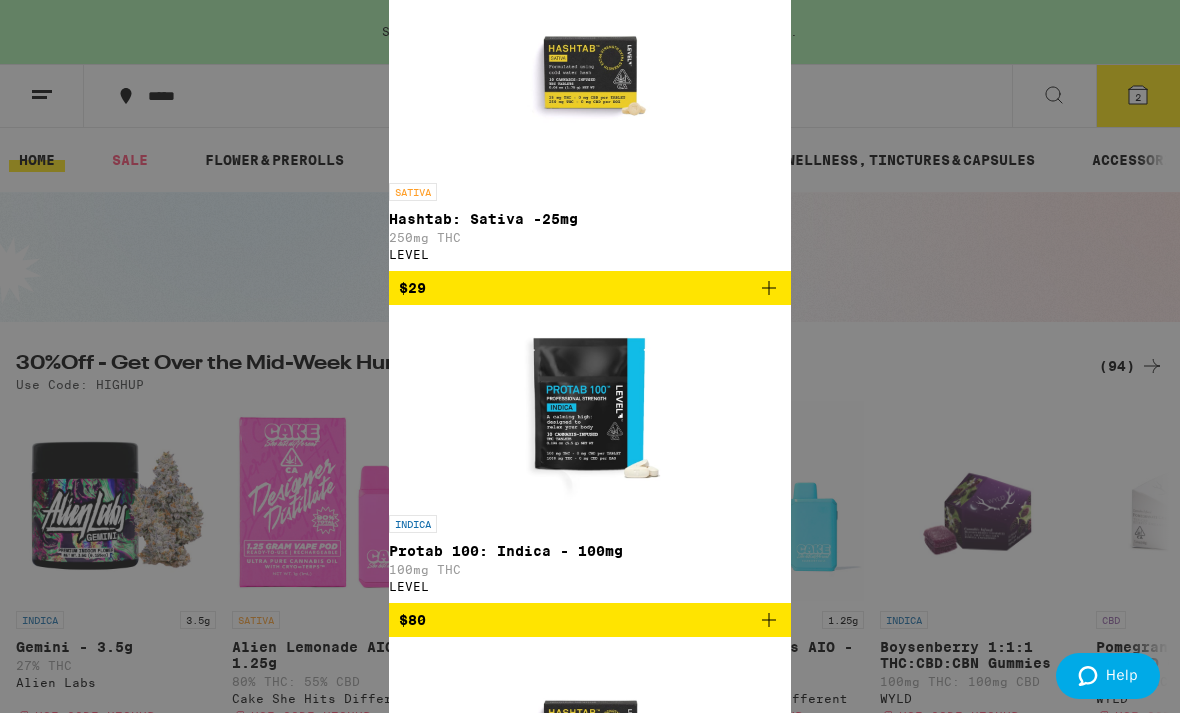 scroll, scrollTop: -32, scrollLeft: 0, axis: vertical 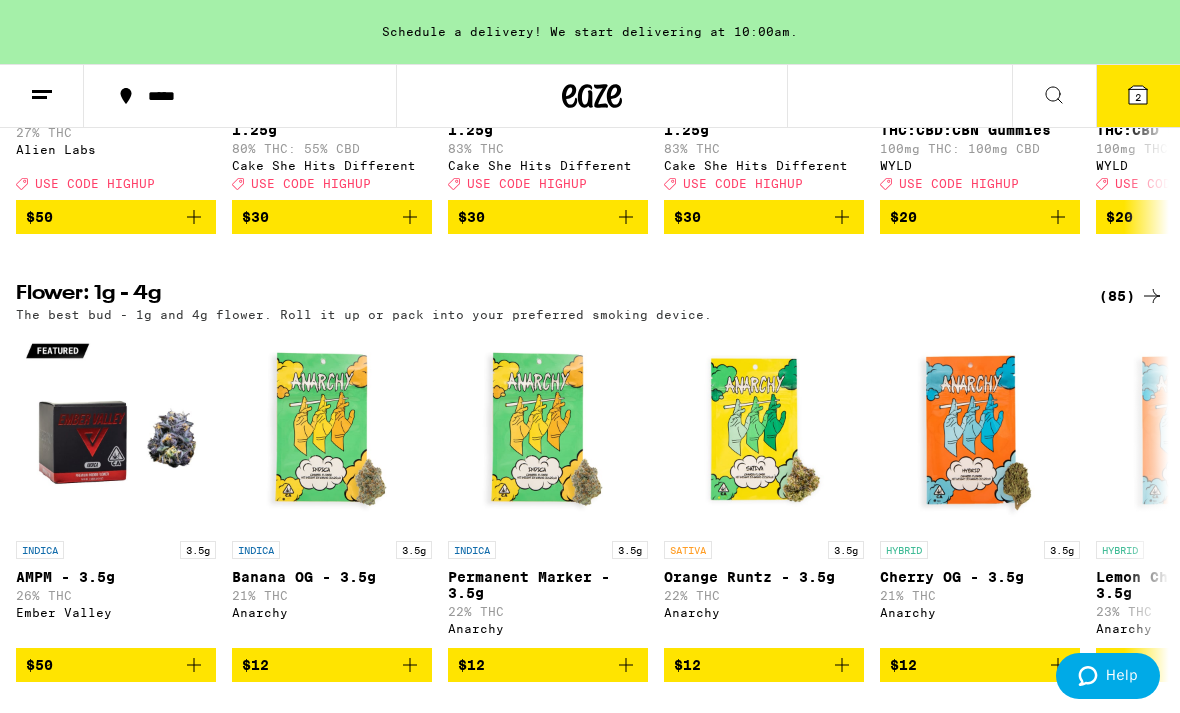click 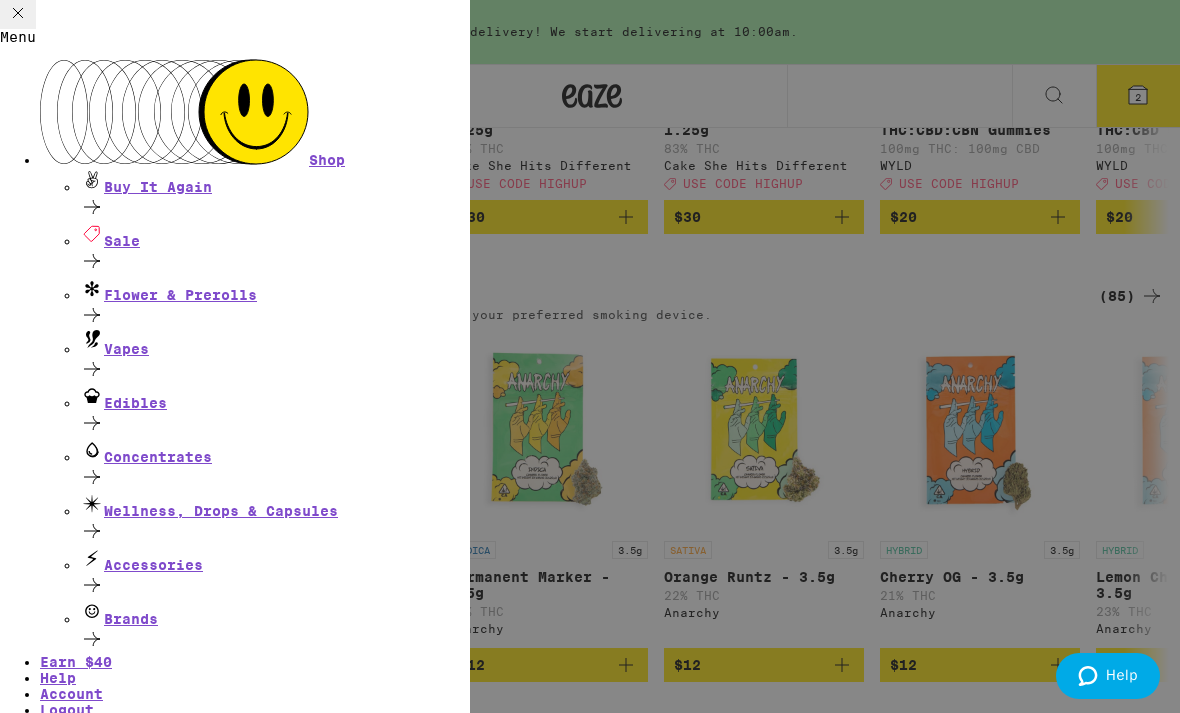 scroll, scrollTop: 153, scrollLeft: 0, axis: vertical 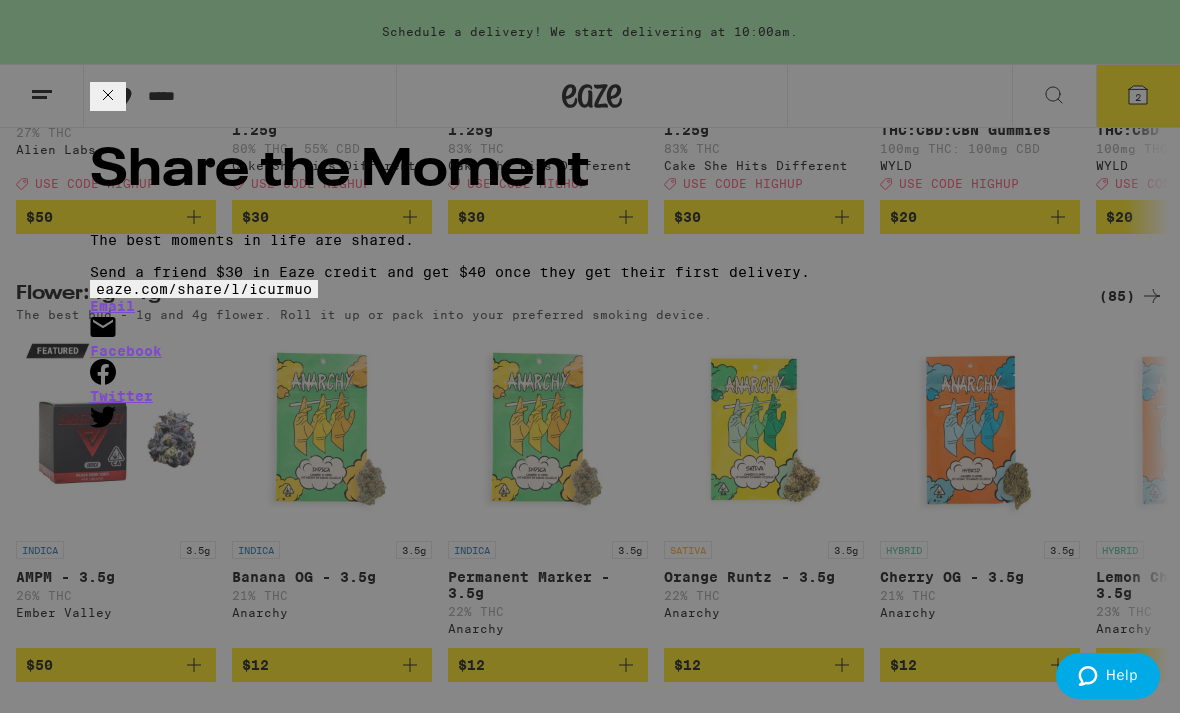 click 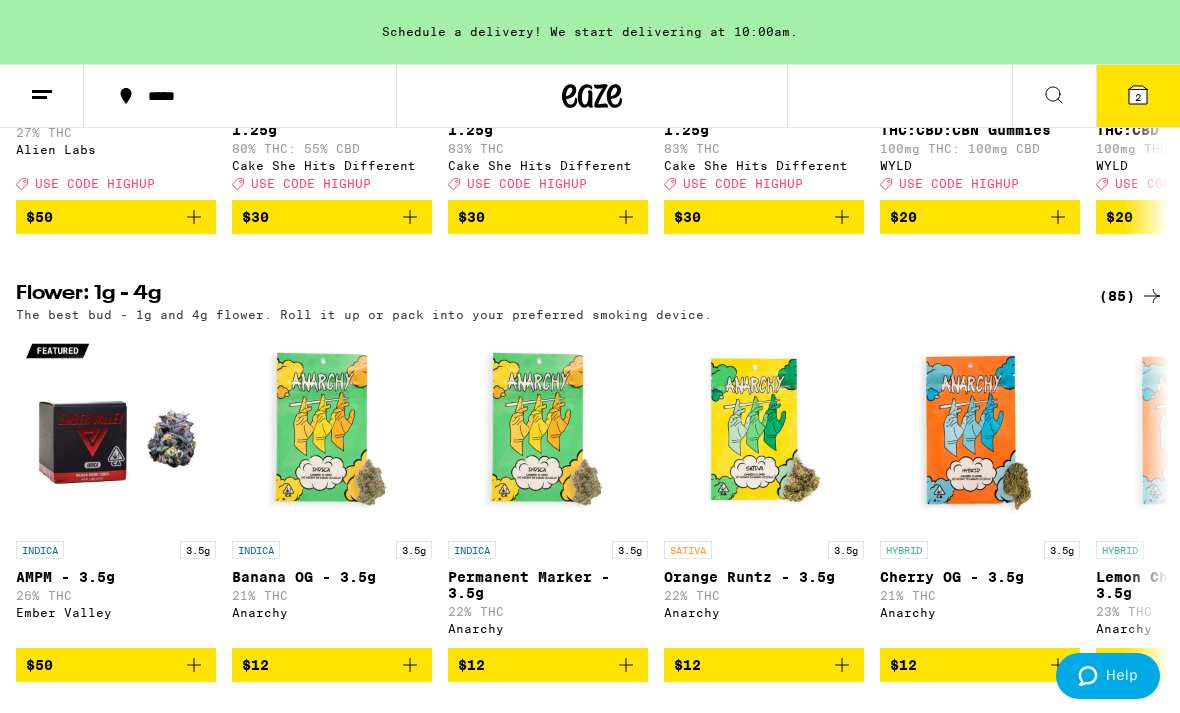 click at bounding box center [42, 96] 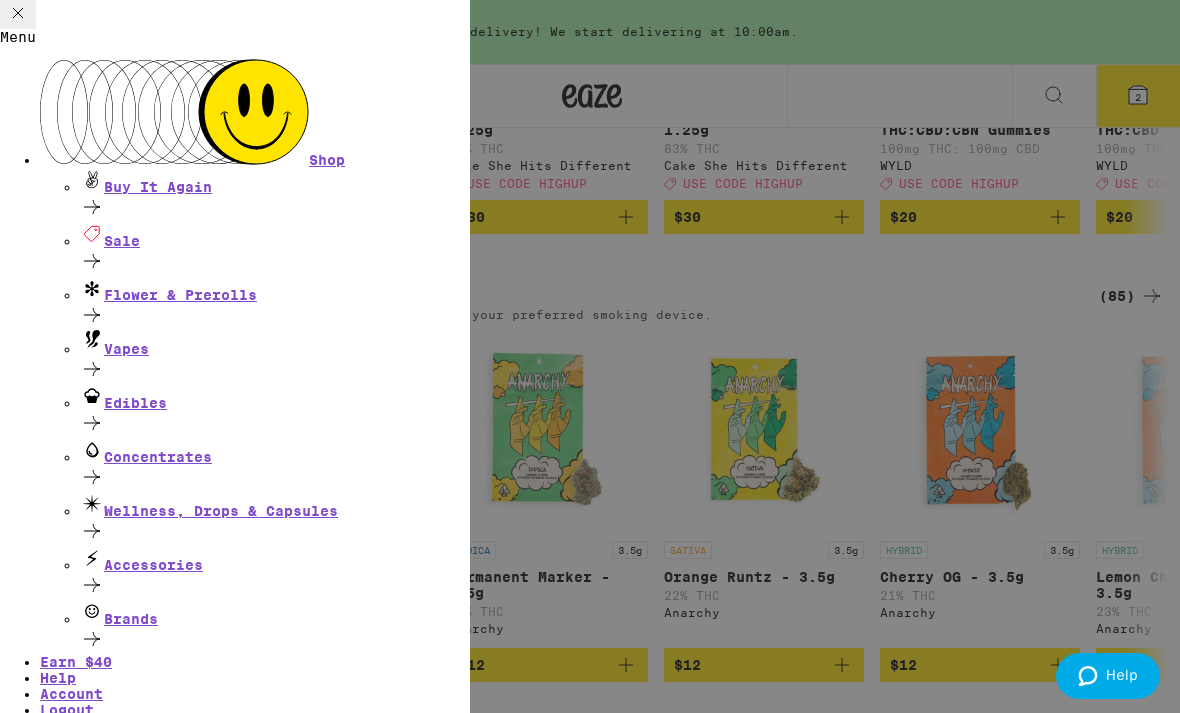 click on "Shop Buy It Again Sale Flower & Prerolls Vapes Edibles Concentrates Wellness, Drops & Capsules Accessories Brands Earn $ 40 Help Account Logout Blog v  19.43.1" at bounding box center (235, 404) 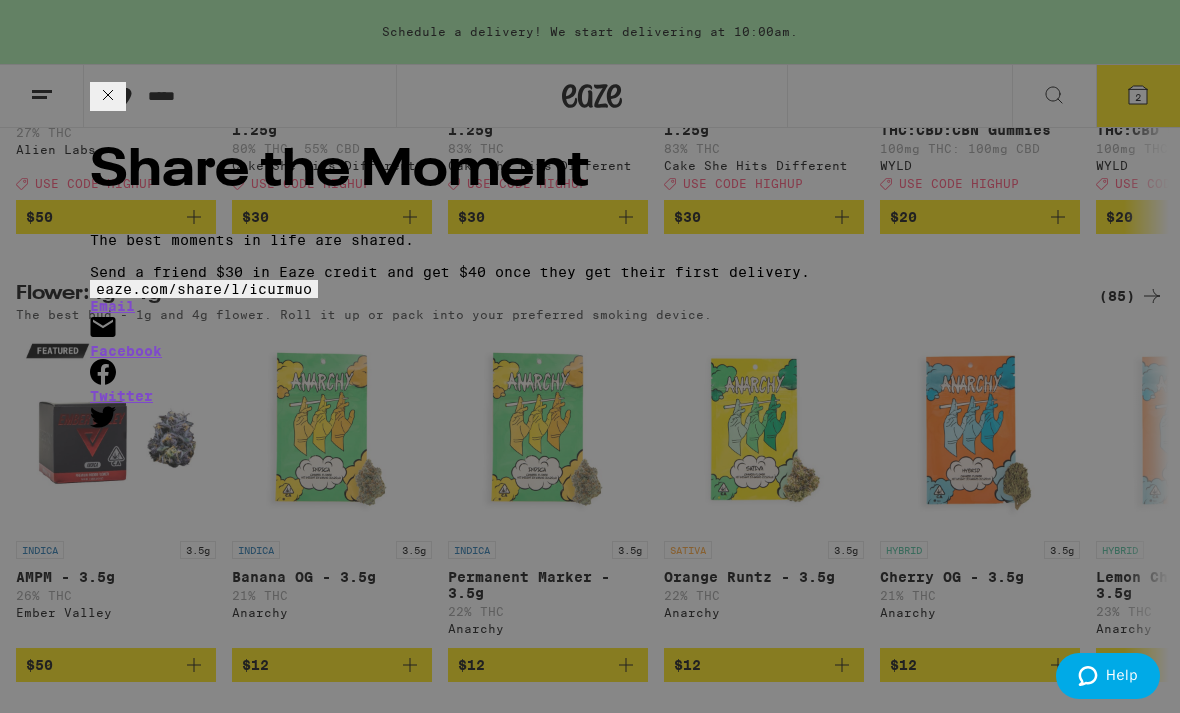 click 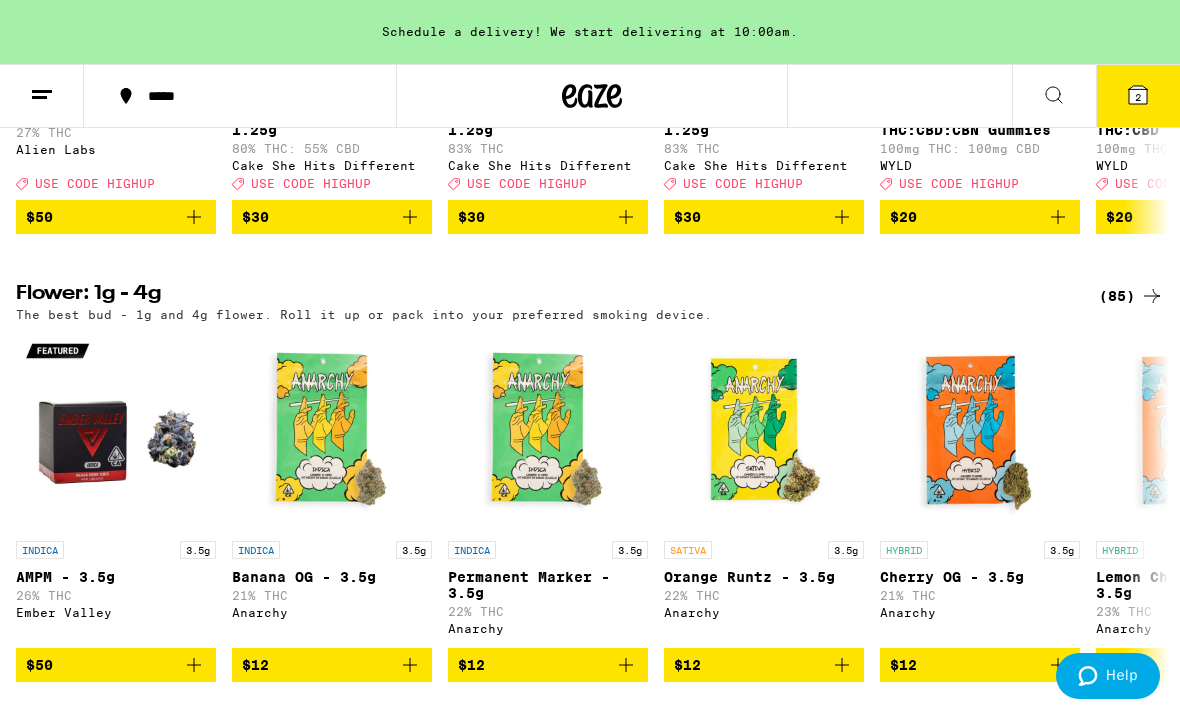 click on "Schedule a delivery! We start delivering at 10:00am." at bounding box center (590, 32) 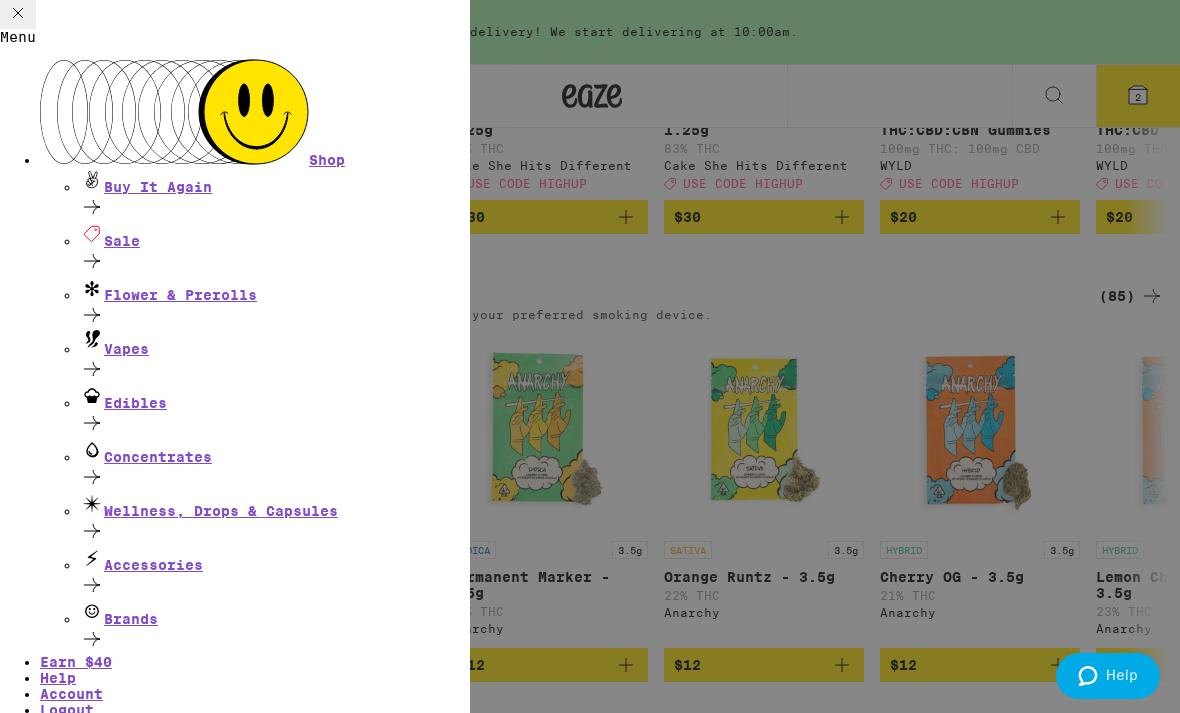 scroll, scrollTop: 0, scrollLeft: 0, axis: both 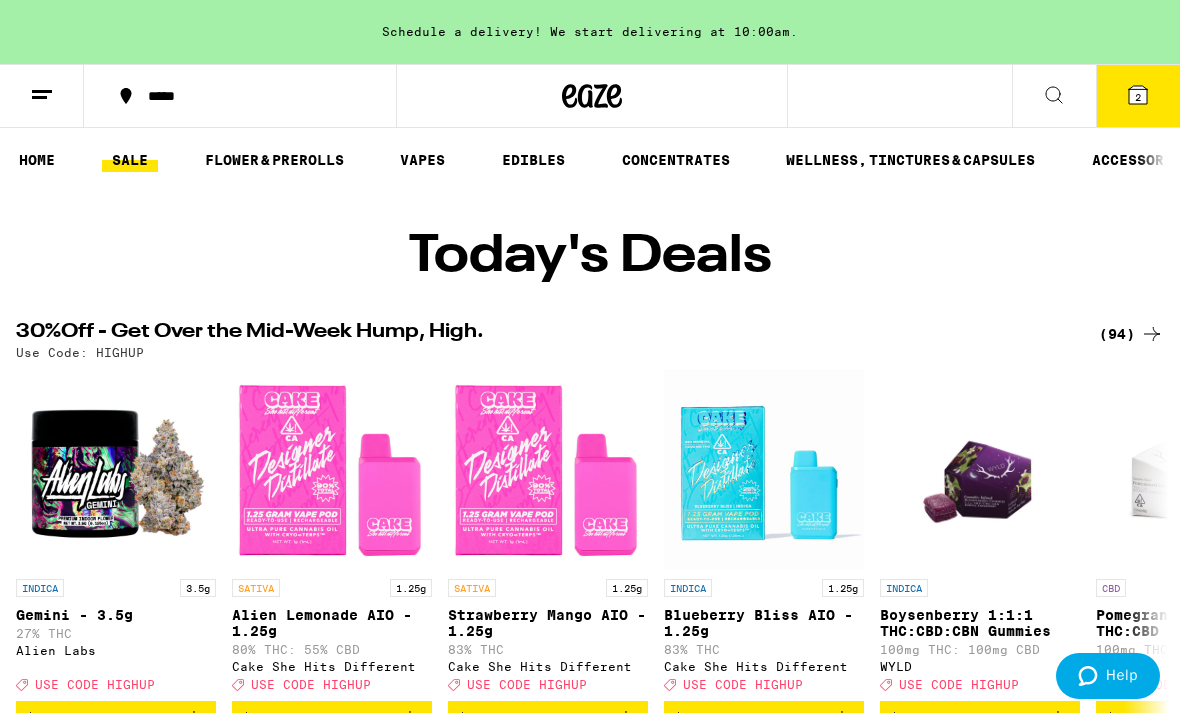 click 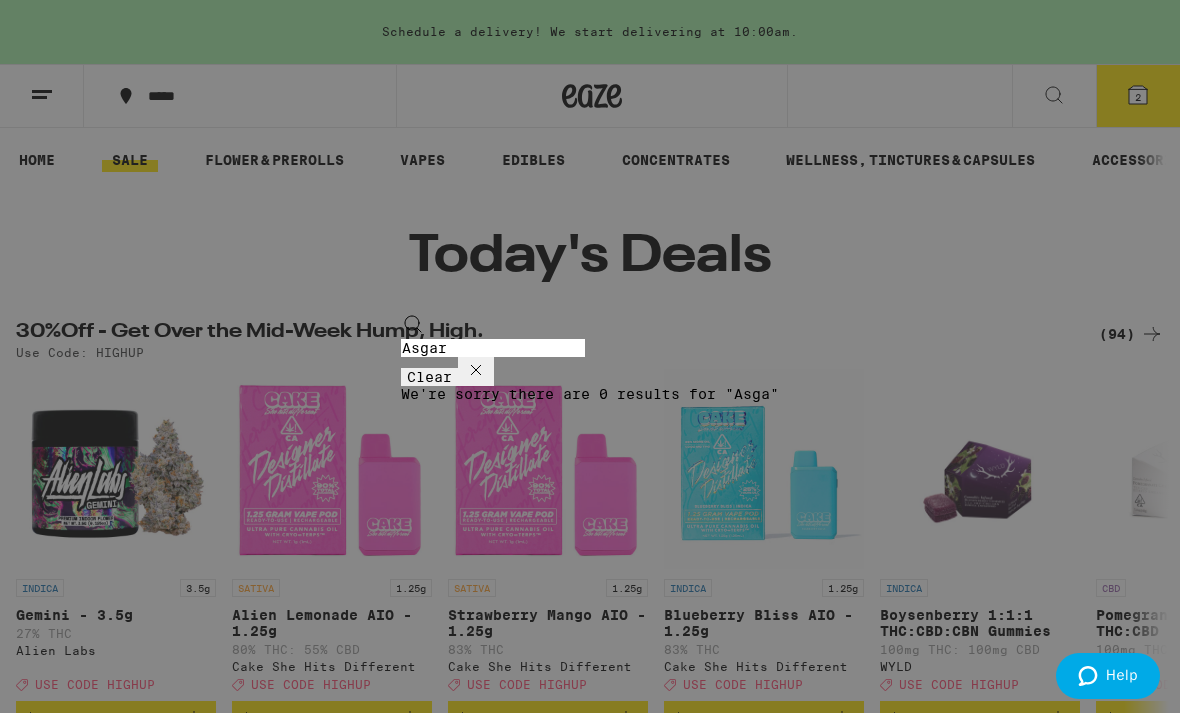 type on "Asgard" 